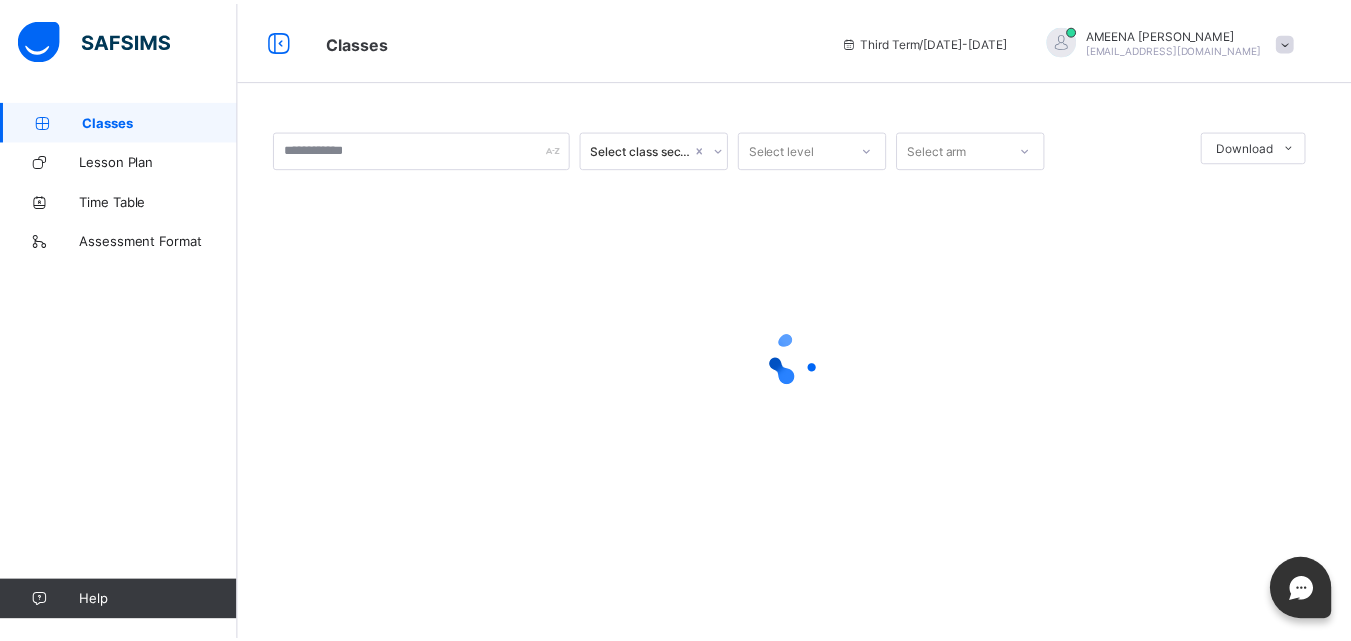 scroll, scrollTop: 0, scrollLeft: 0, axis: both 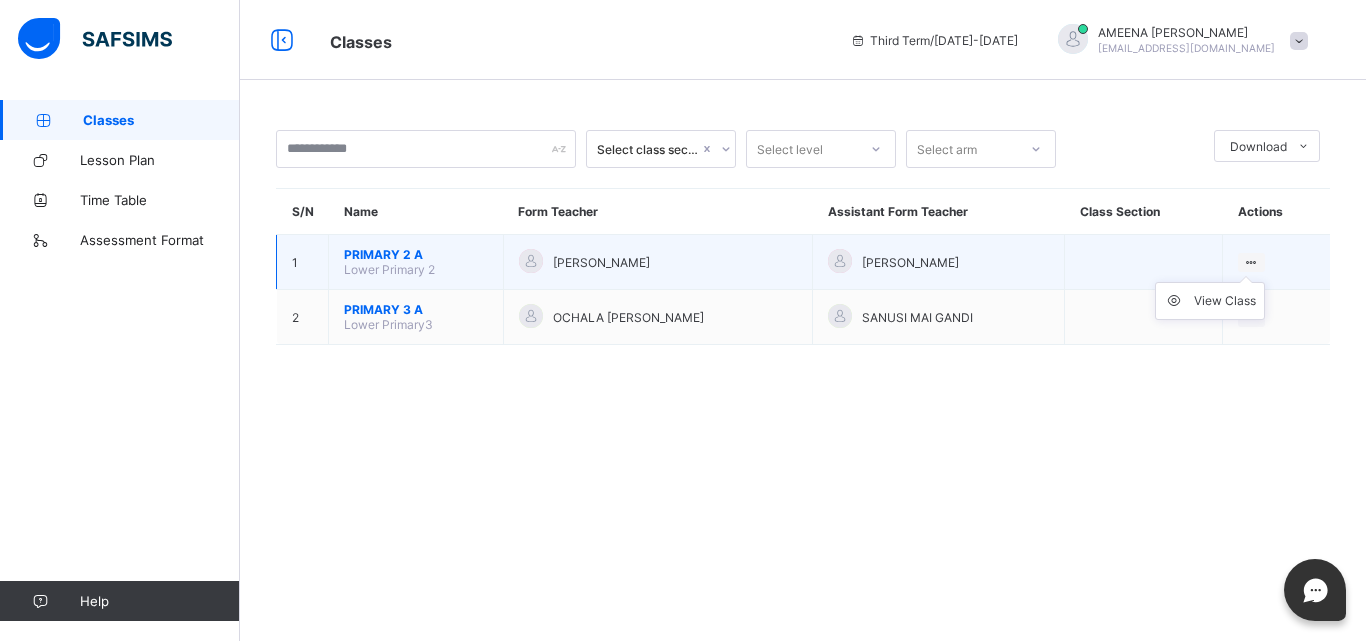 click on "View Class" at bounding box center (1210, 301) 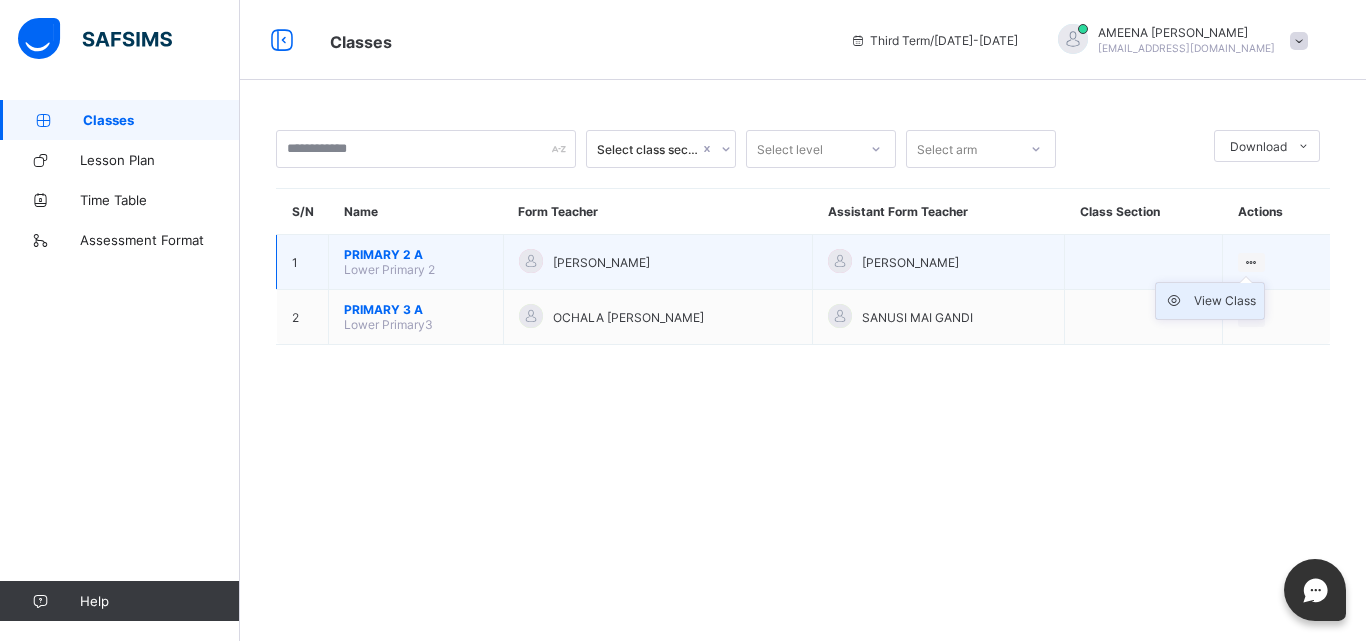 click on "View Class" at bounding box center (1225, 301) 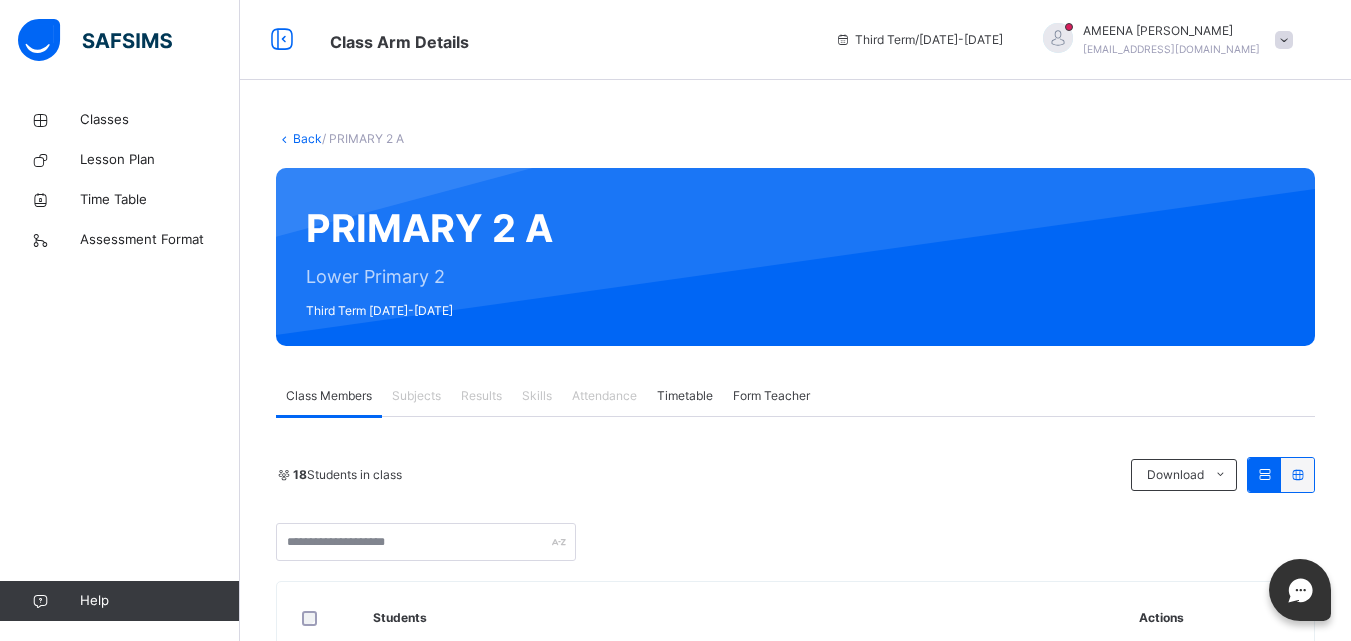 click on "Subjects" at bounding box center (416, 396) 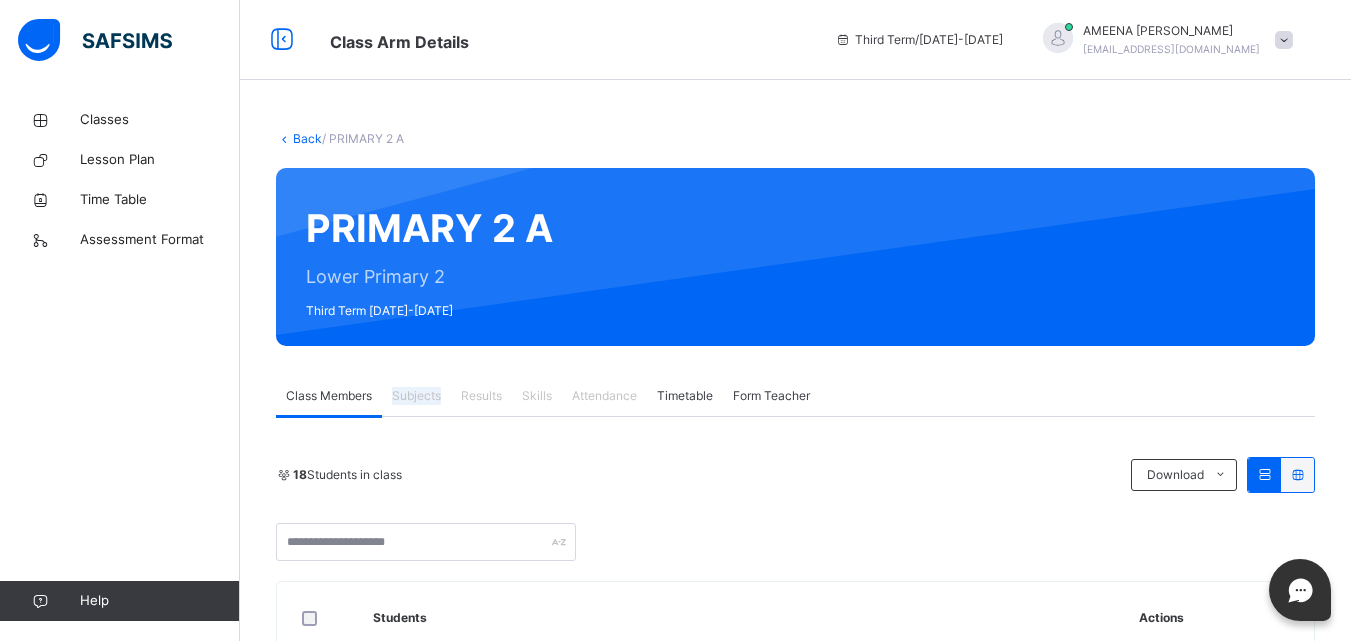 click on "Subjects" at bounding box center [416, 396] 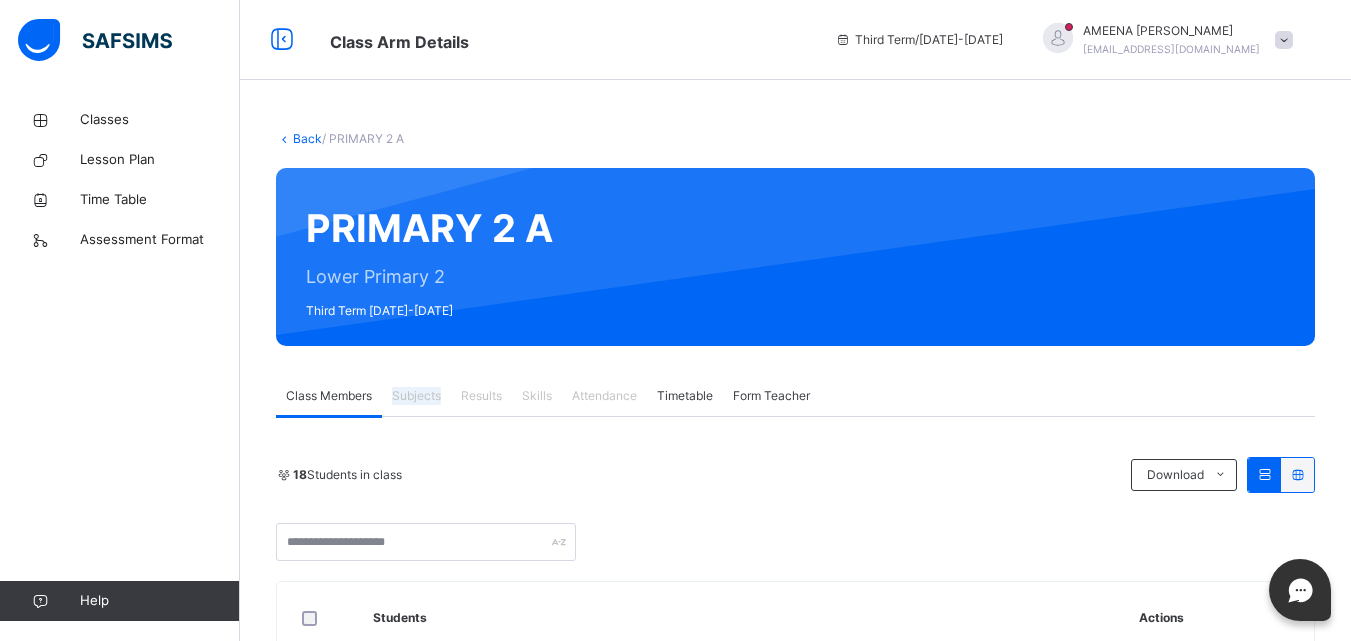 click on "Subjects" at bounding box center [416, 396] 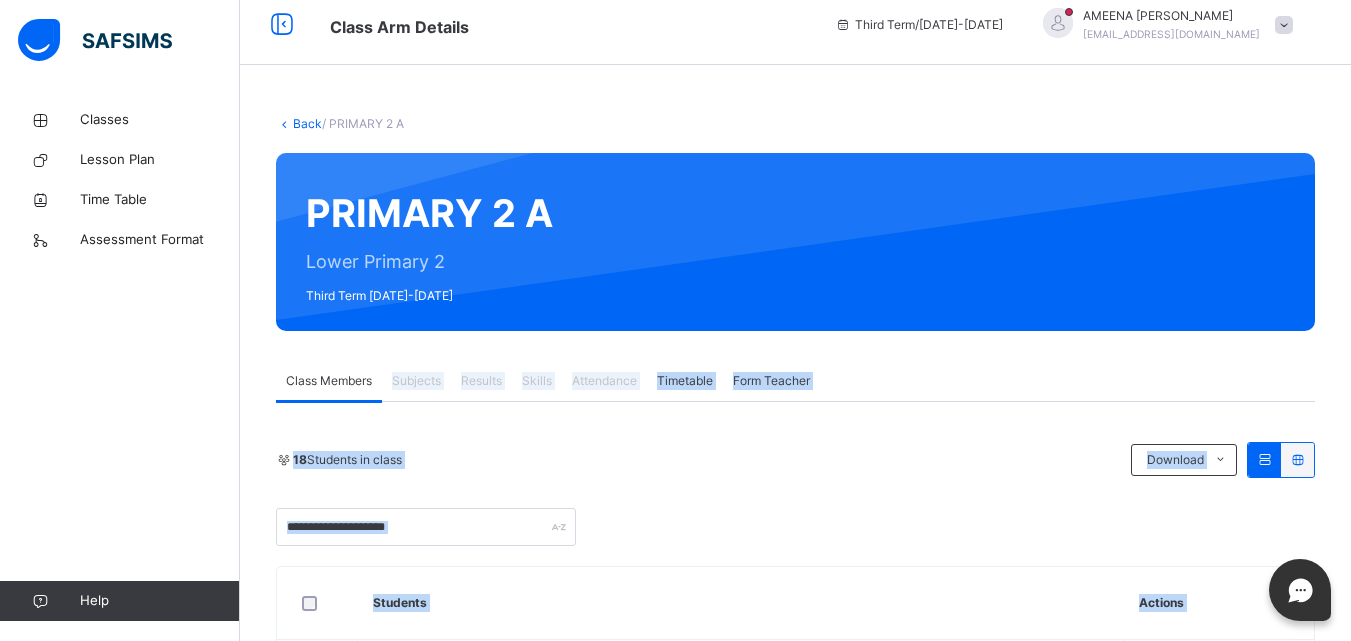 scroll, scrollTop: 549, scrollLeft: 0, axis: vertical 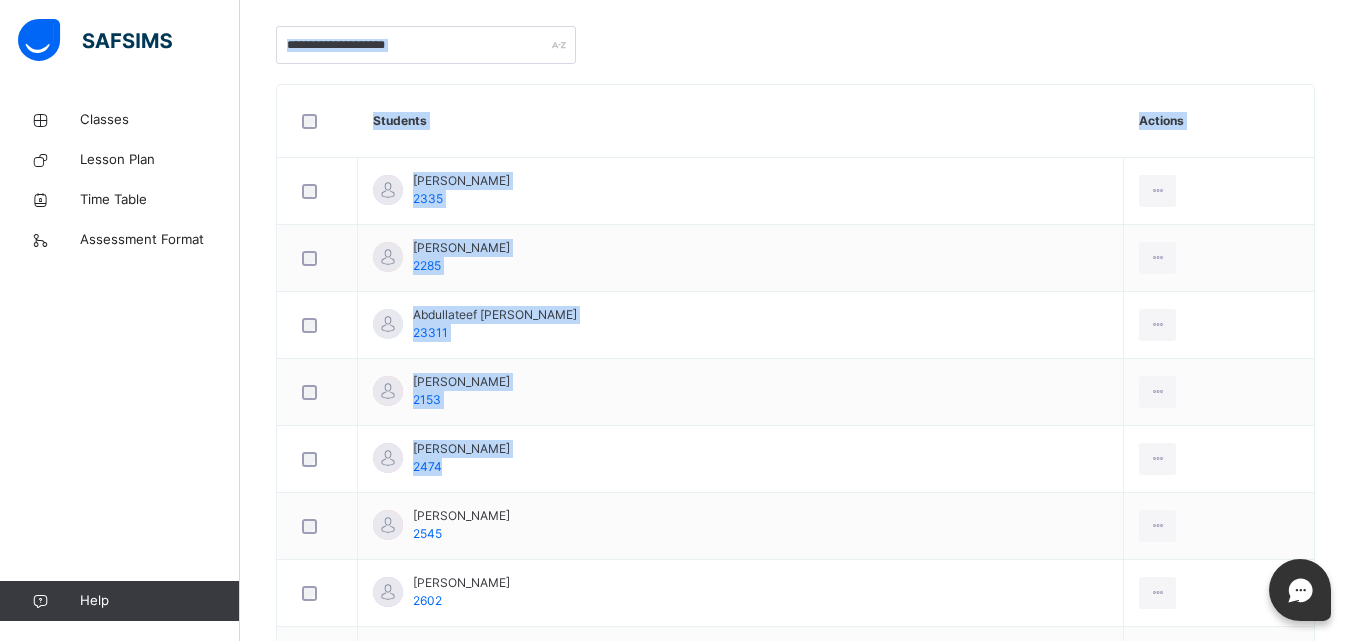 drag, startPoint x: 416, startPoint y: 399, endPoint x: 1062, endPoint y: 680, distance: 704.4693 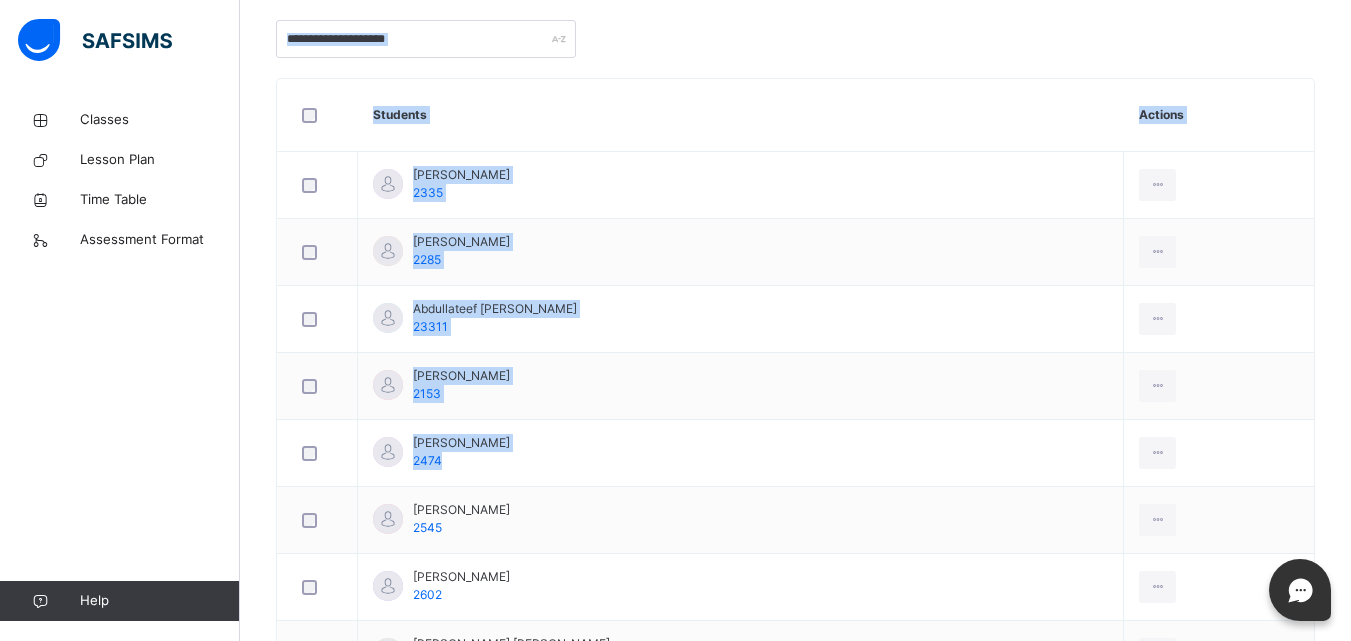 click on "Class Arm Details     Third Term  /  [DATE]-[DATE]   [PERSON_NAME] [EMAIL_ADDRESS][DOMAIN_NAME] Classes Lesson Plan Time Table Assessment Format   Help Onboarding Great job! You have finished setting up all essential configurations. Our wizard which has lots of in-built templates will continue to guide you through with the academic configurations. Academic Configuration Steps Continue × Idle Mode Due to inactivity you would be logged out to the system in the next   15mins , click the "Resume" button to keep working or the "Log me out" button to log out of the system. Log me out Resume Back  / PRIMARY 2 A PRIMARY 2 A Lower Primary 2 Third Term [DATE]-[DATE] Class Members Subjects Results Skills Attendance Timetable Form Teacher Class Members More Options   18  Students in class Download Pdf Report Excel Report ESTEEM LEARNING CENTRE Date: [DATE] 2:55:16 pm Class Members Class:  PRIMARY 2 A Total no. of Students:  18 Term:  Third Term Session:  [DATE]-[DATE] S/NO Admission No. Last Name First Name Other Name 1 2335" at bounding box center (675, 482) 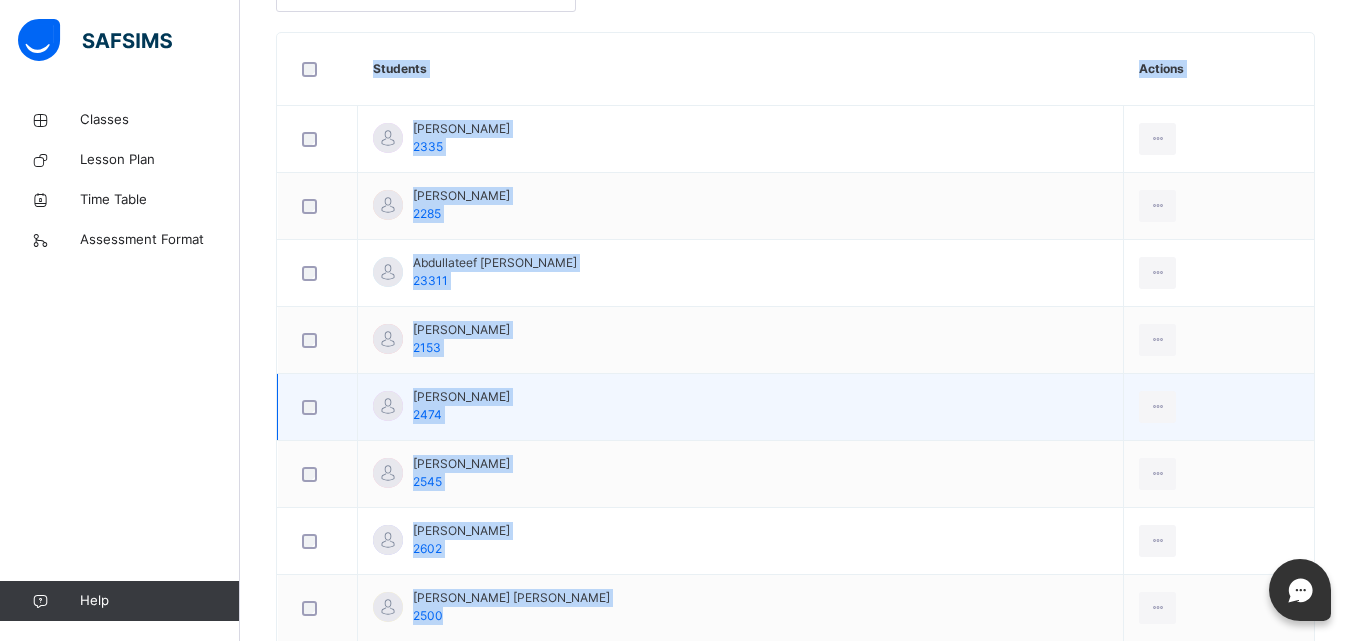 click on "[PERSON_NAME]  2474" at bounding box center (741, 407) 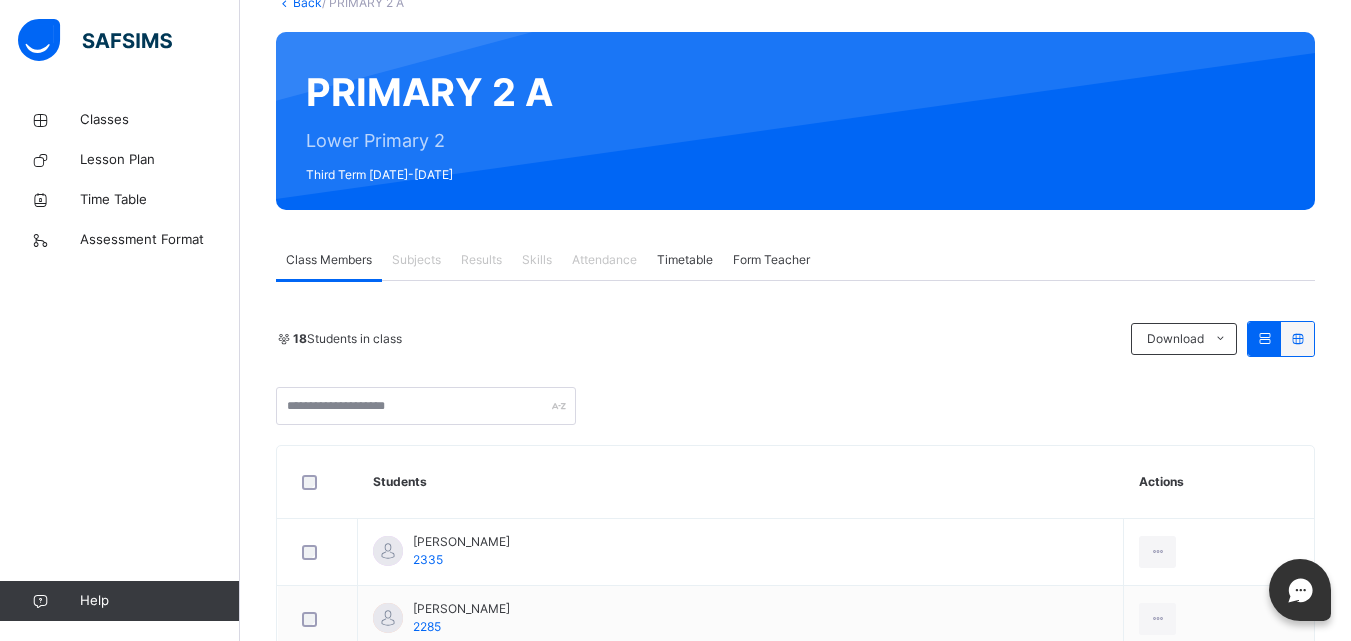 scroll, scrollTop: 69, scrollLeft: 0, axis: vertical 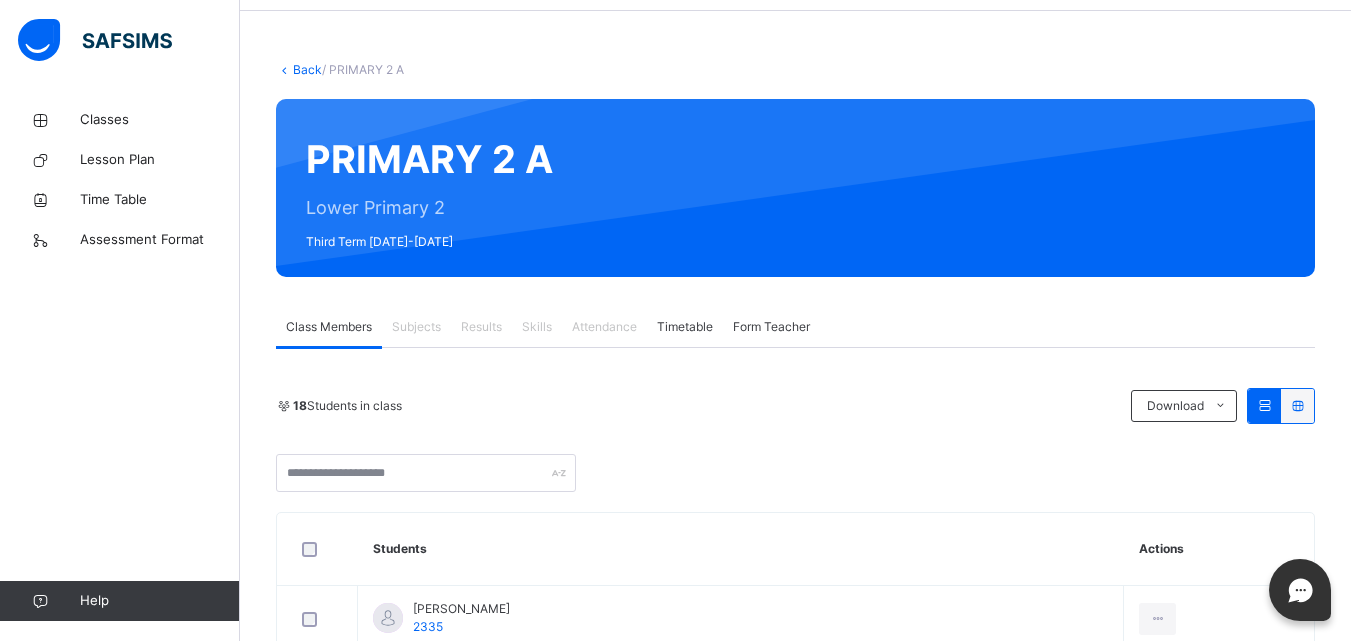 click on "Subjects" at bounding box center (416, 327) 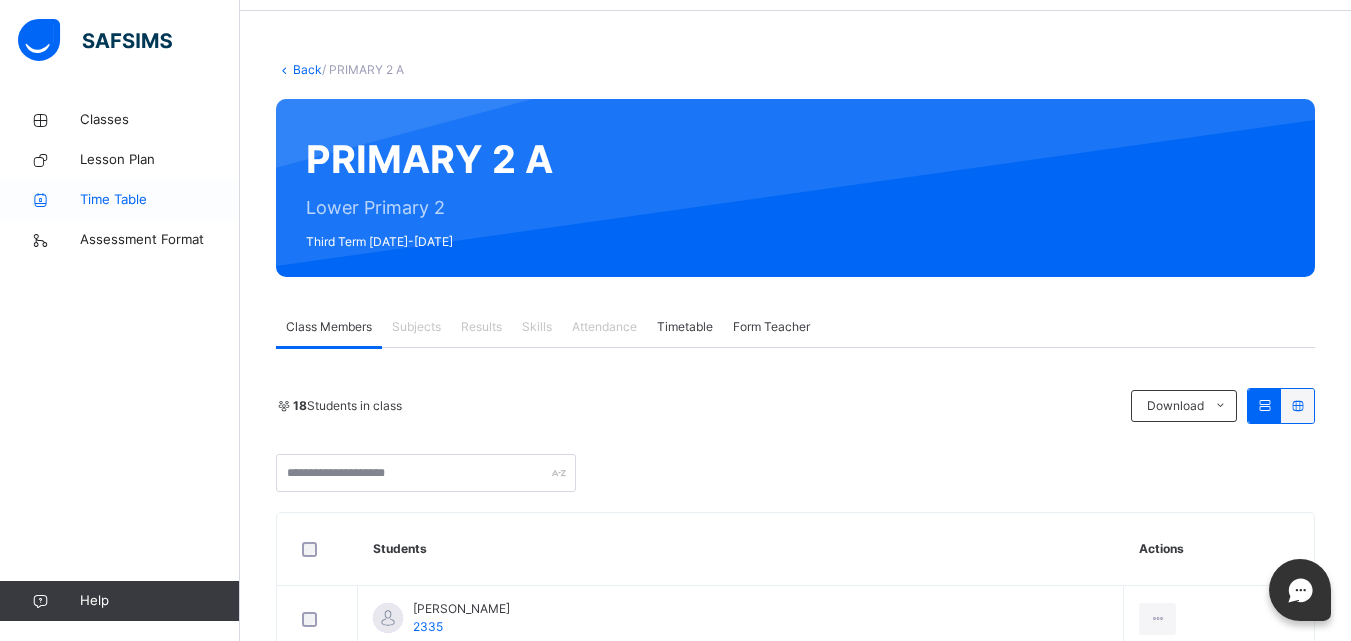 click on "Time Table" at bounding box center (160, 200) 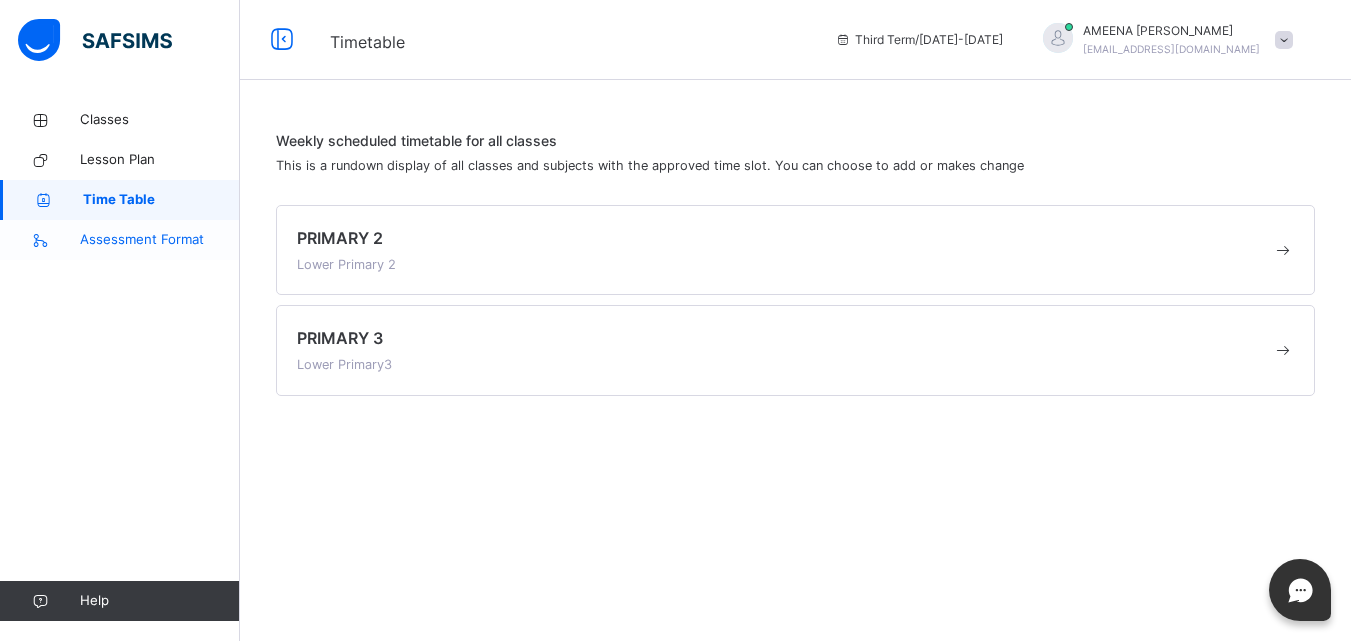 scroll, scrollTop: 0, scrollLeft: 0, axis: both 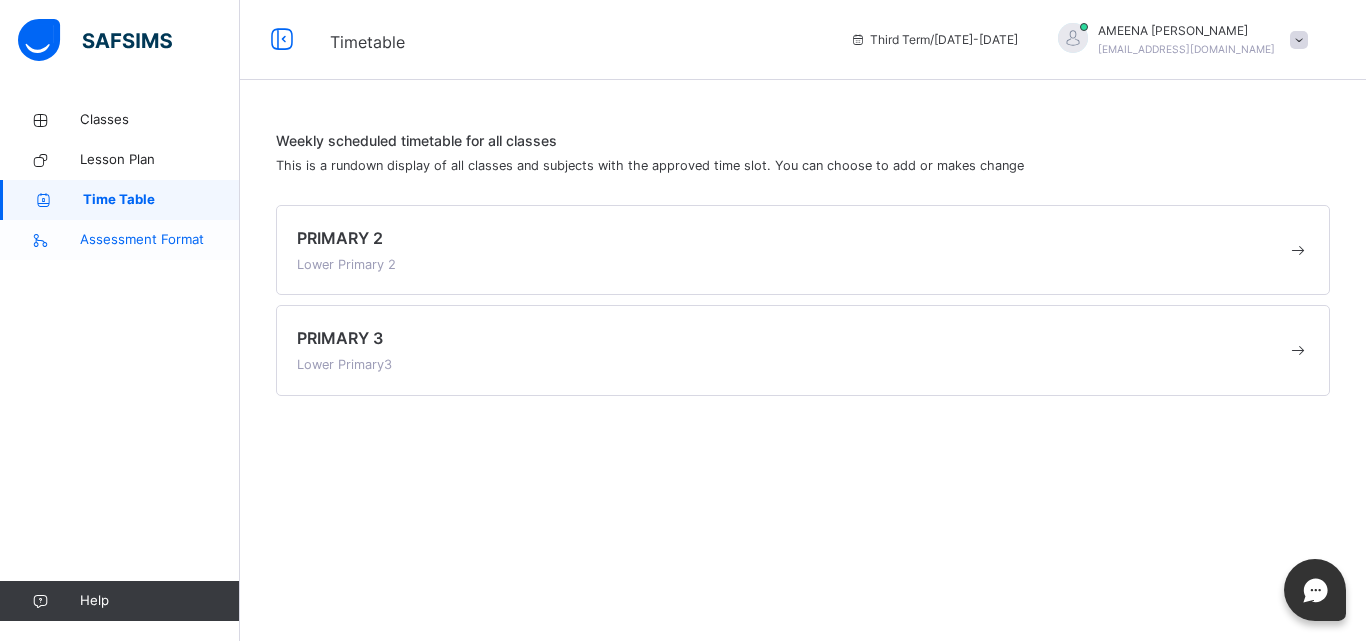 click on "Assessment Format" at bounding box center [160, 240] 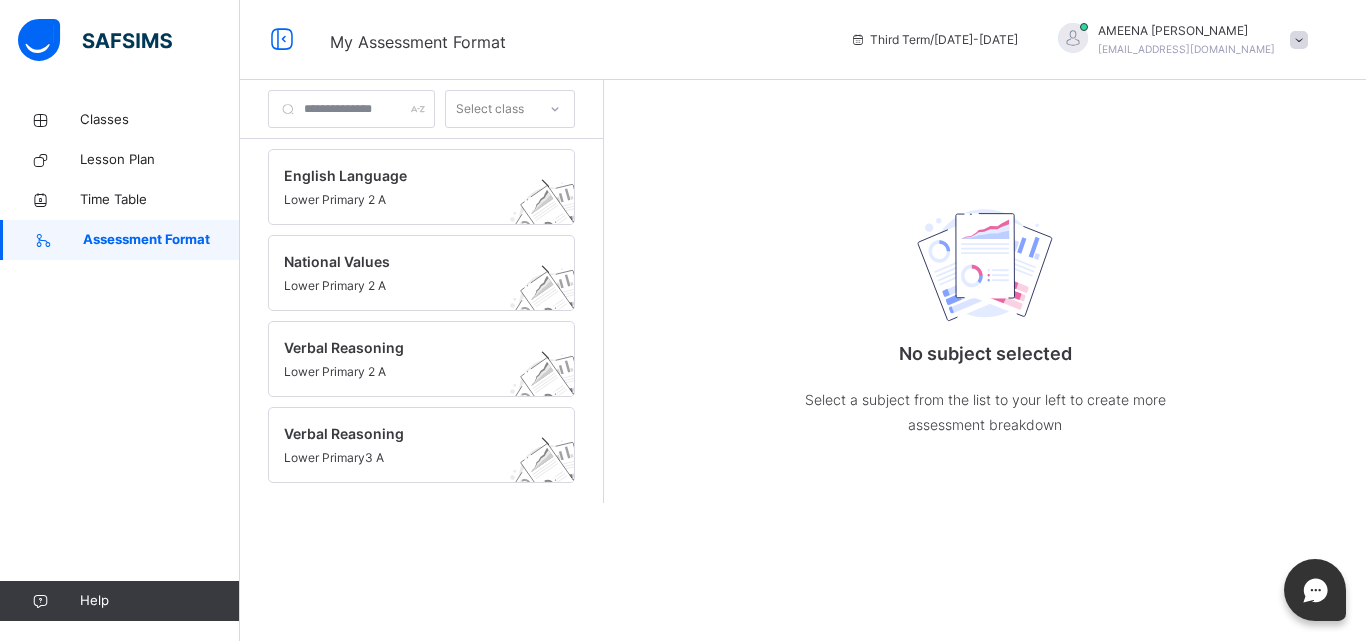 click on "Assessment Format" at bounding box center (161, 240) 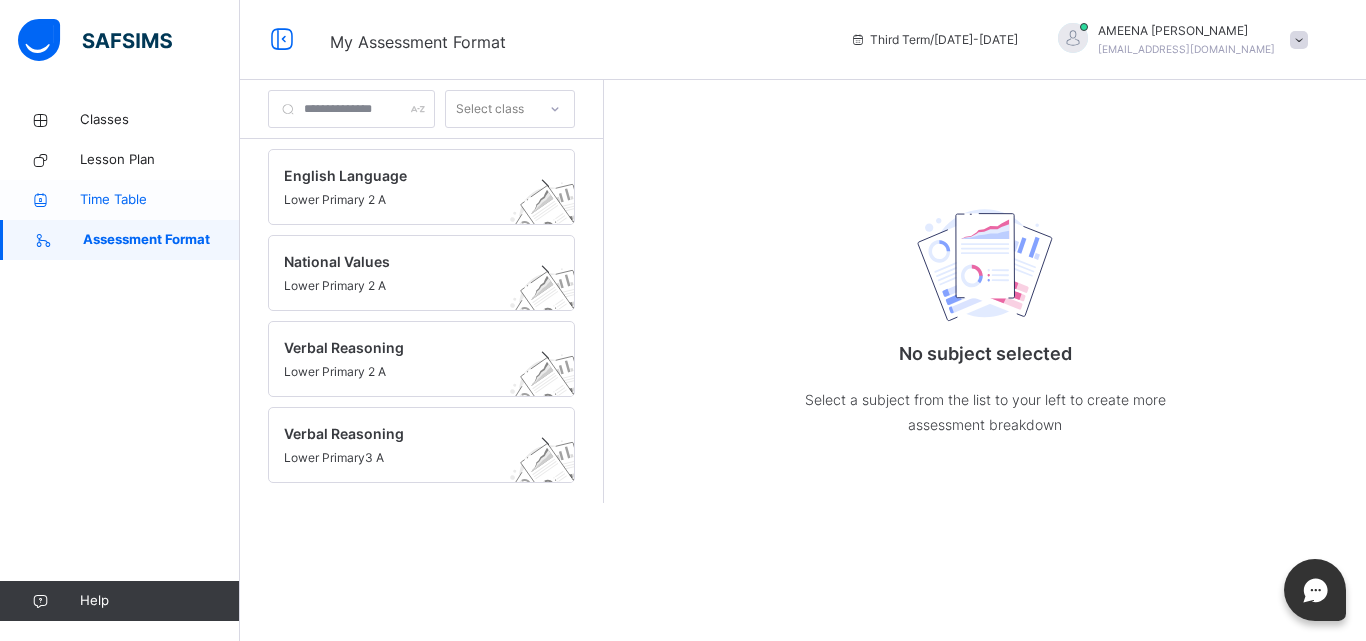 click on "Time Table" at bounding box center [160, 200] 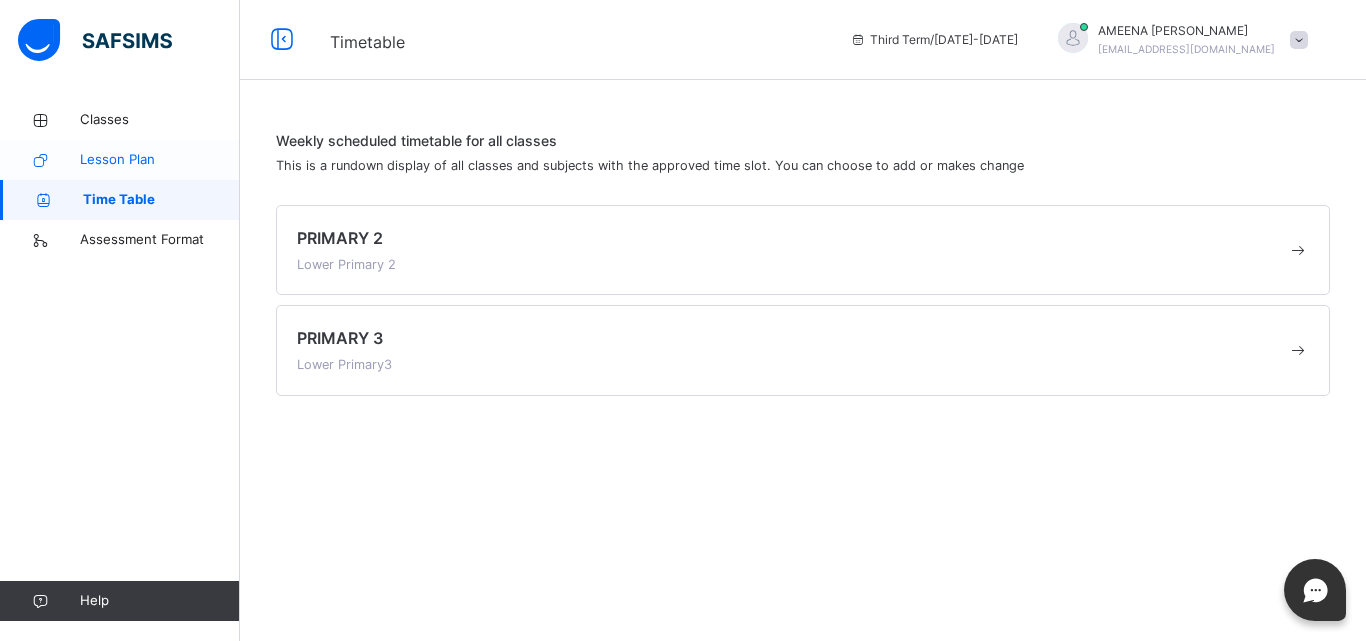 click on "Lesson Plan" at bounding box center (160, 160) 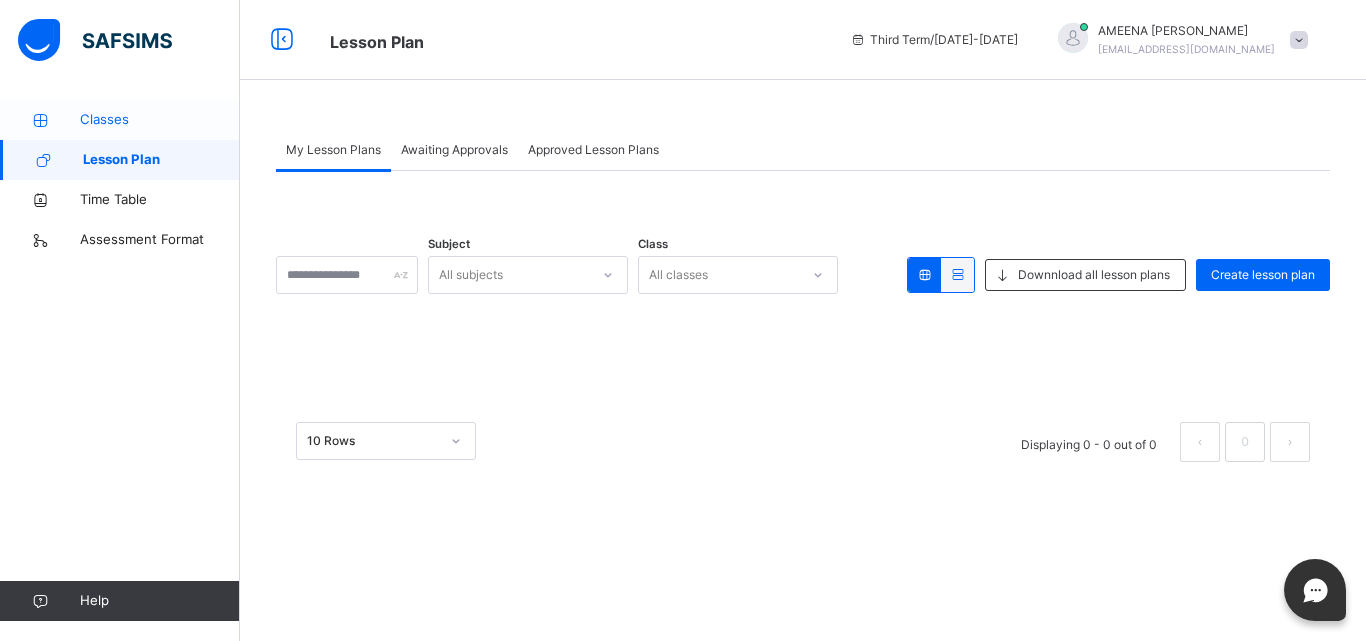 click on "Classes" at bounding box center (160, 120) 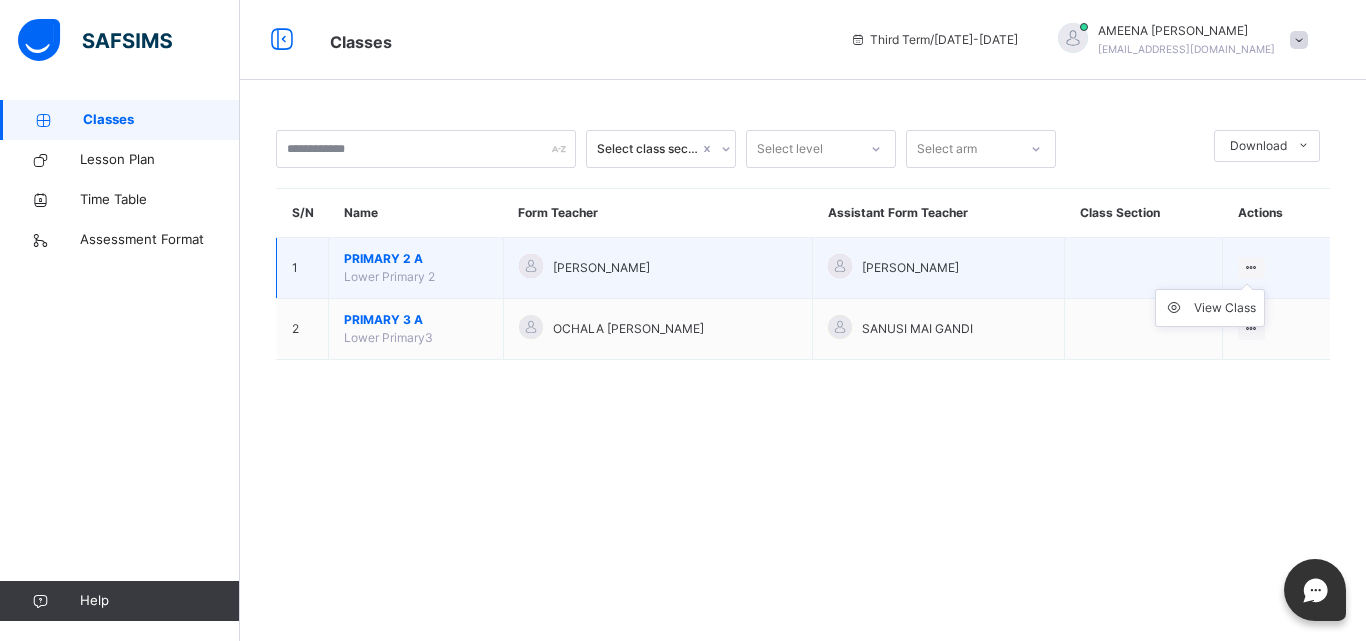 click at bounding box center (1251, 267) 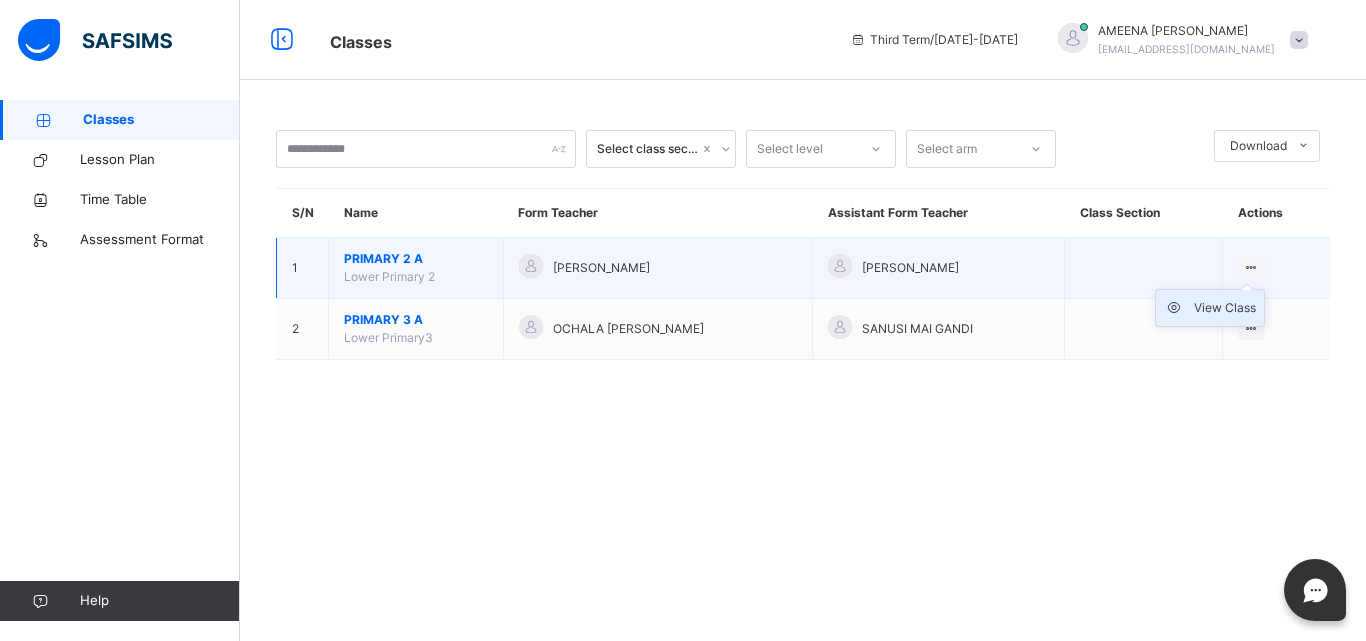 click on "View Class" at bounding box center (1225, 308) 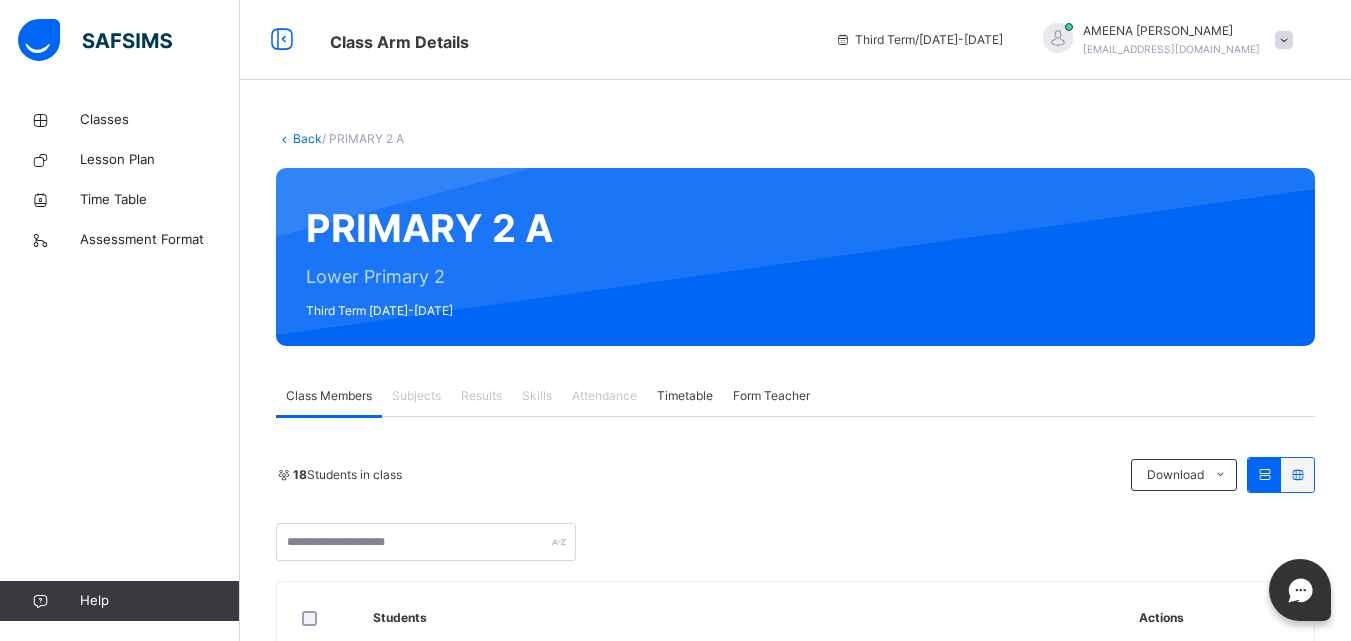 scroll, scrollTop: 560, scrollLeft: 0, axis: vertical 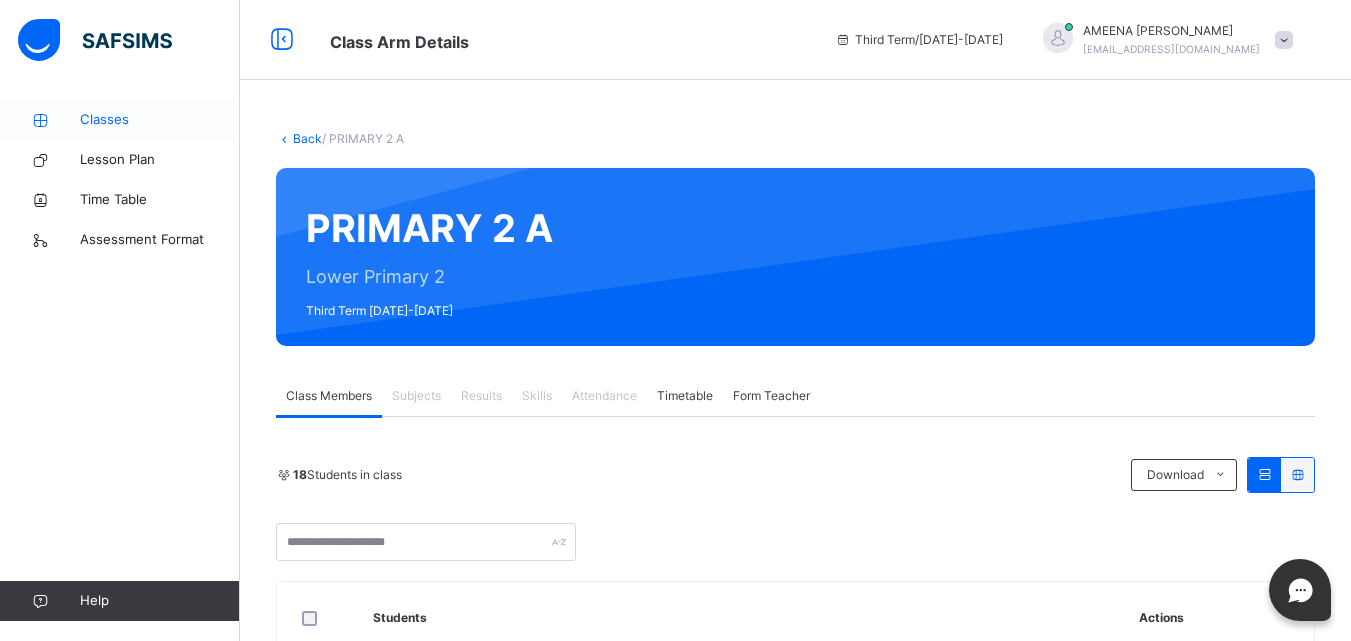click on "Classes" at bounding box center (160, 120) 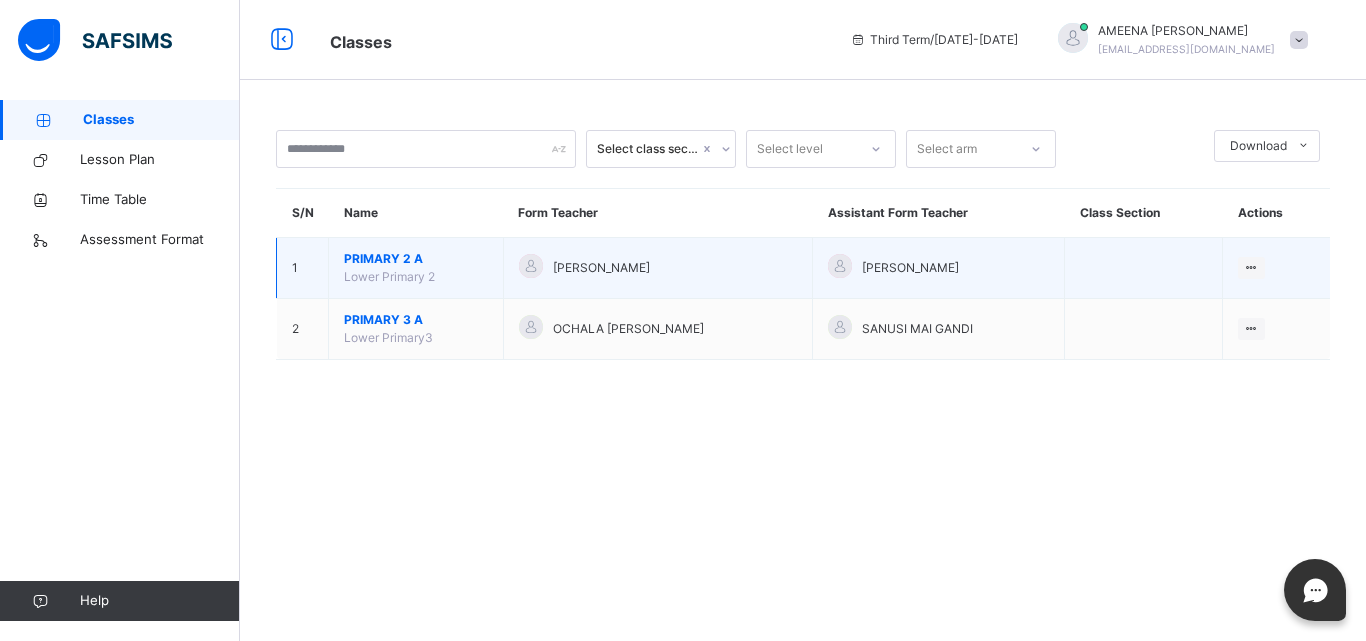 click on "1" at bounding box center [303, 268] 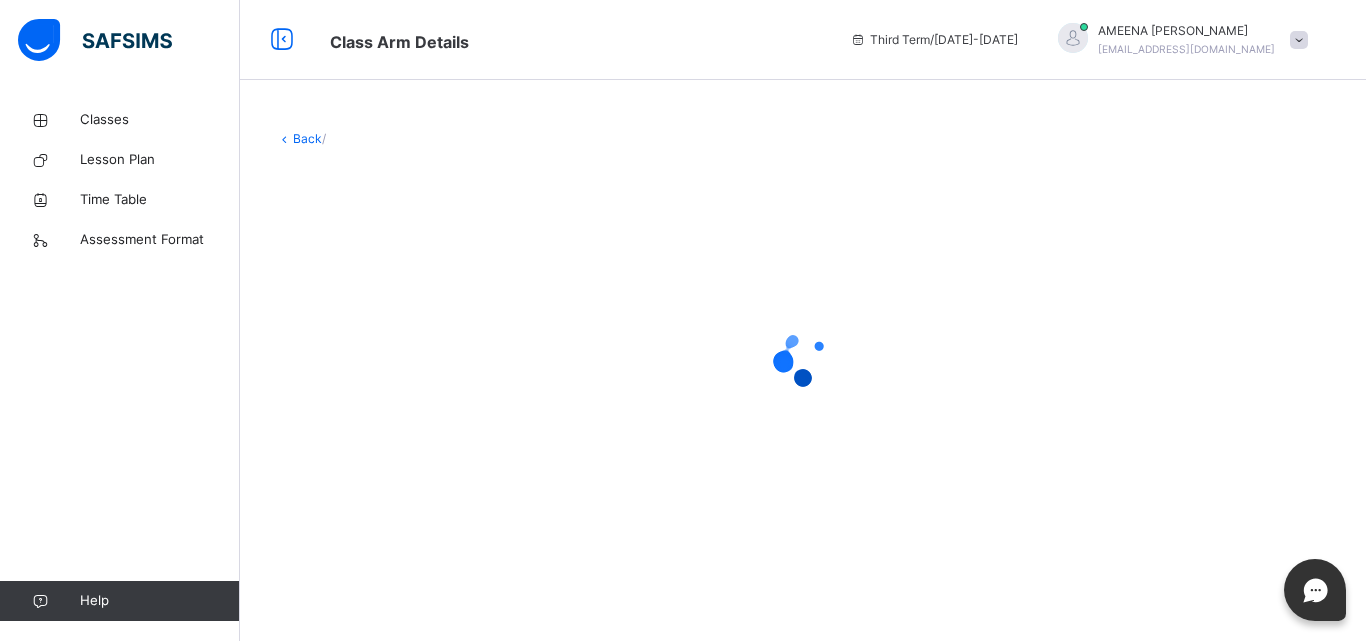 click at bounding box center (803, 358) 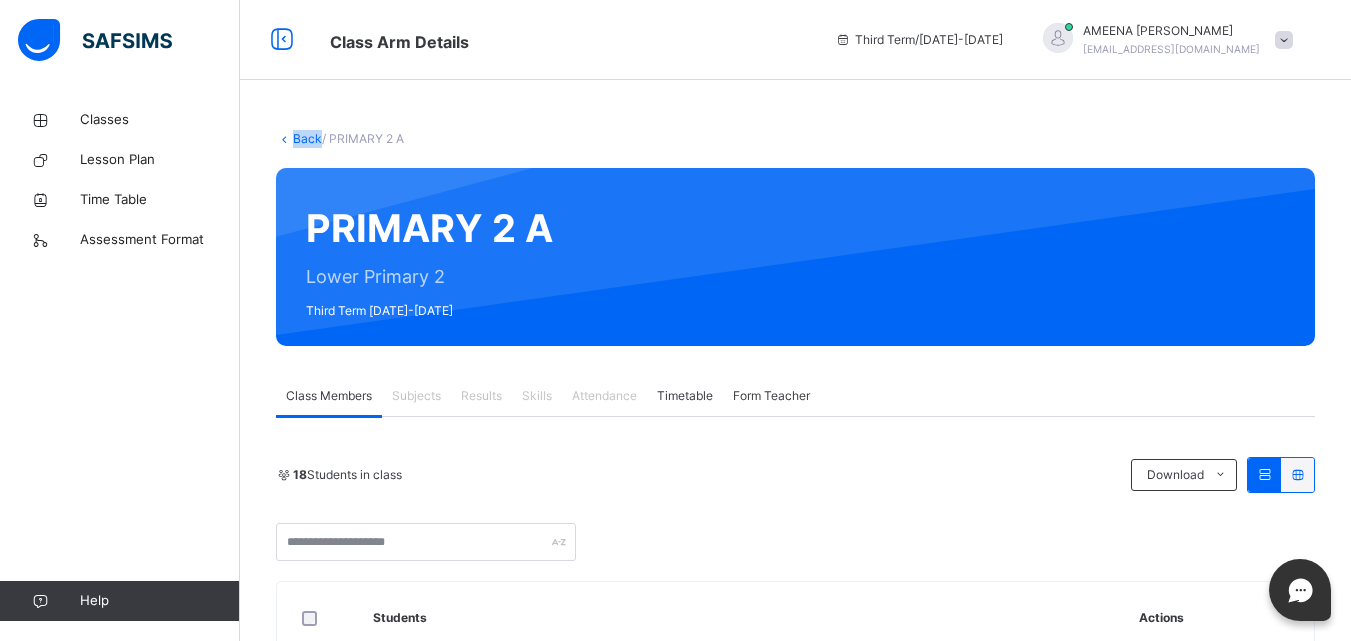 scroll, scrollTop: 560, scrollLeft: 0, axis: vertical 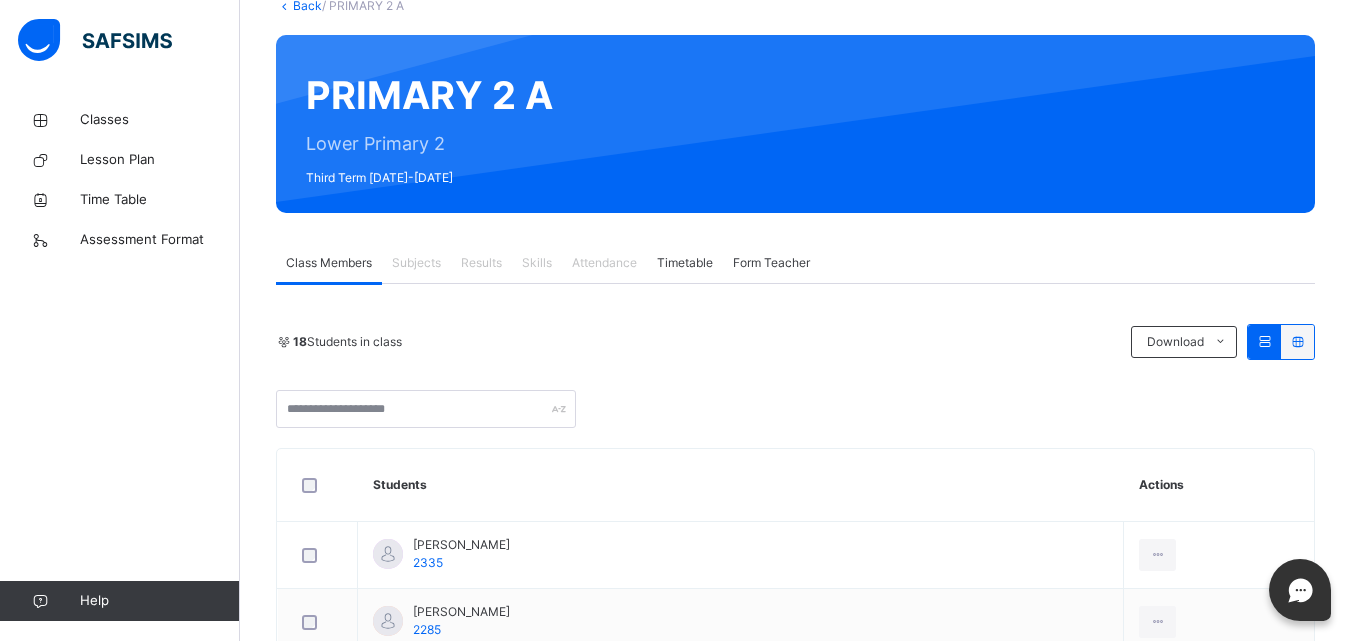 click on "Form Teacher" at bounding box center [771, 263] 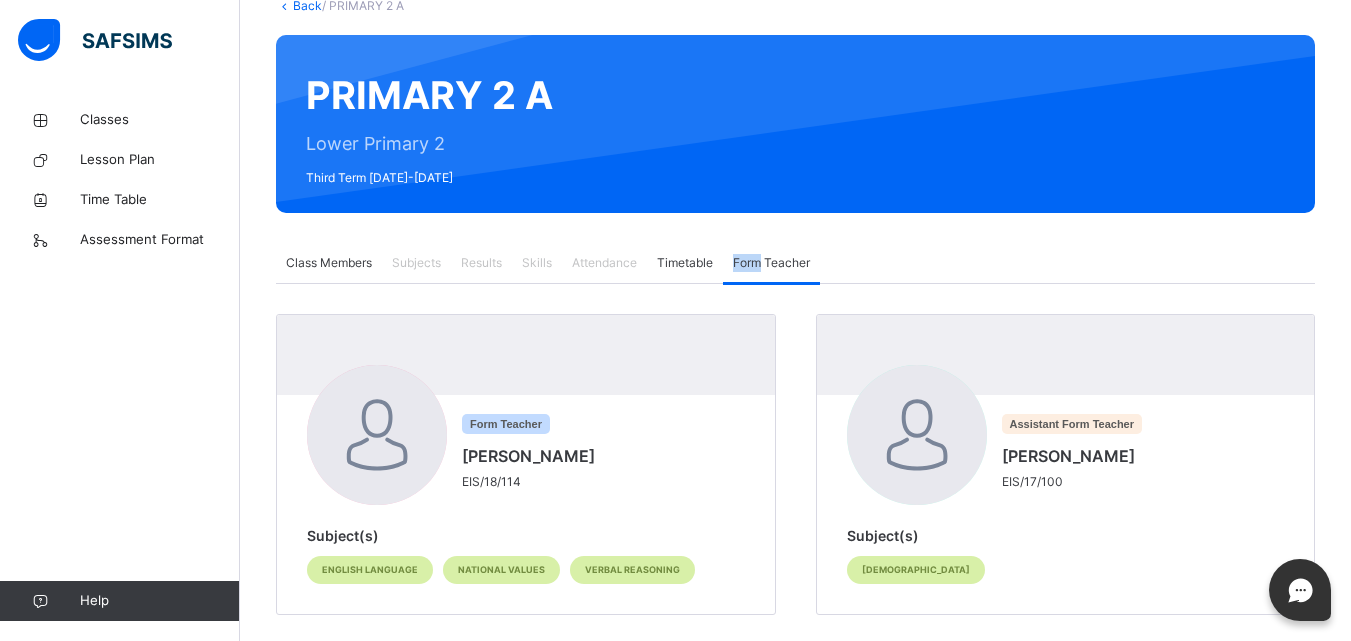 click on "Form Teacher" at bounding box center (771, 263) 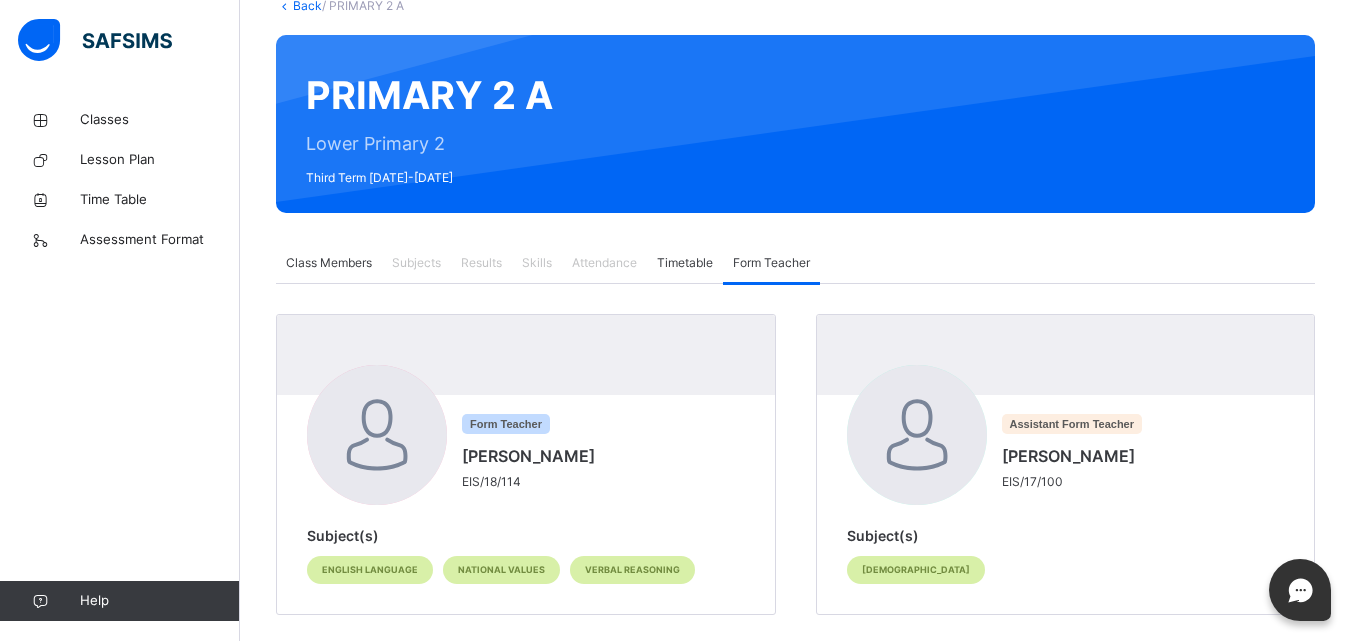 click on "PRIMARY 2 A Lower Primary 2 Third Term [DATE]-[DATE]" at bounding box center (795, 124) 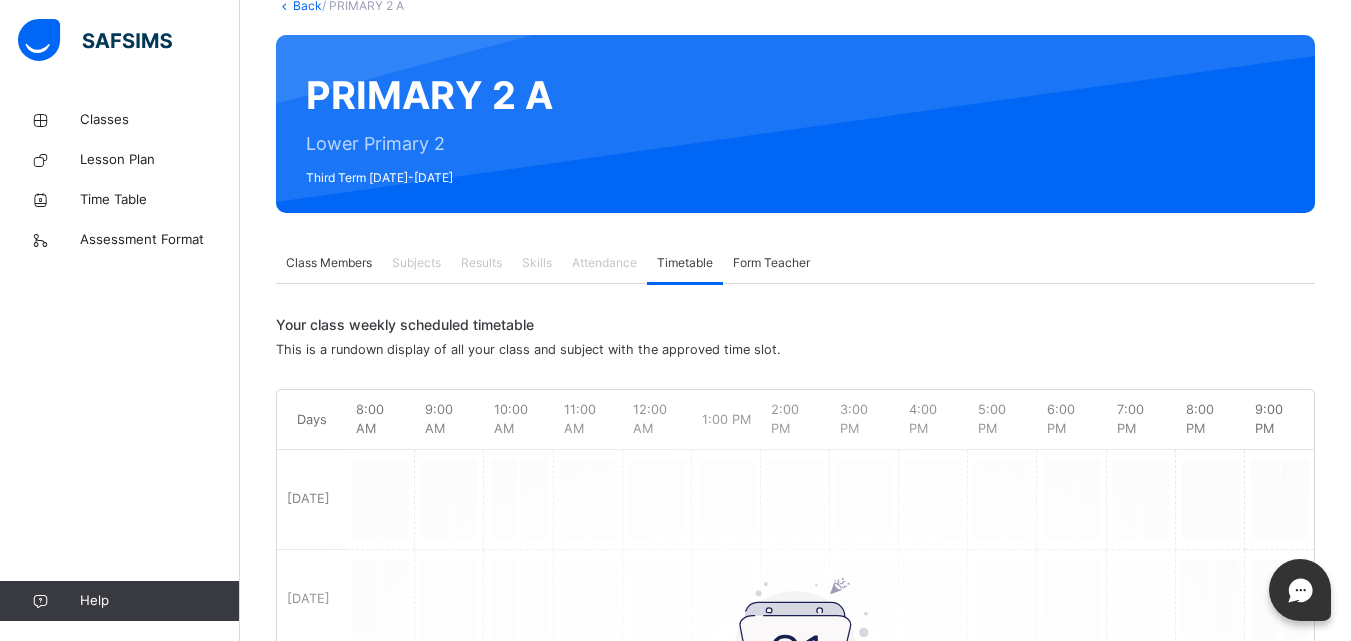 click on "Attendance" at bounding box center (604, 263) 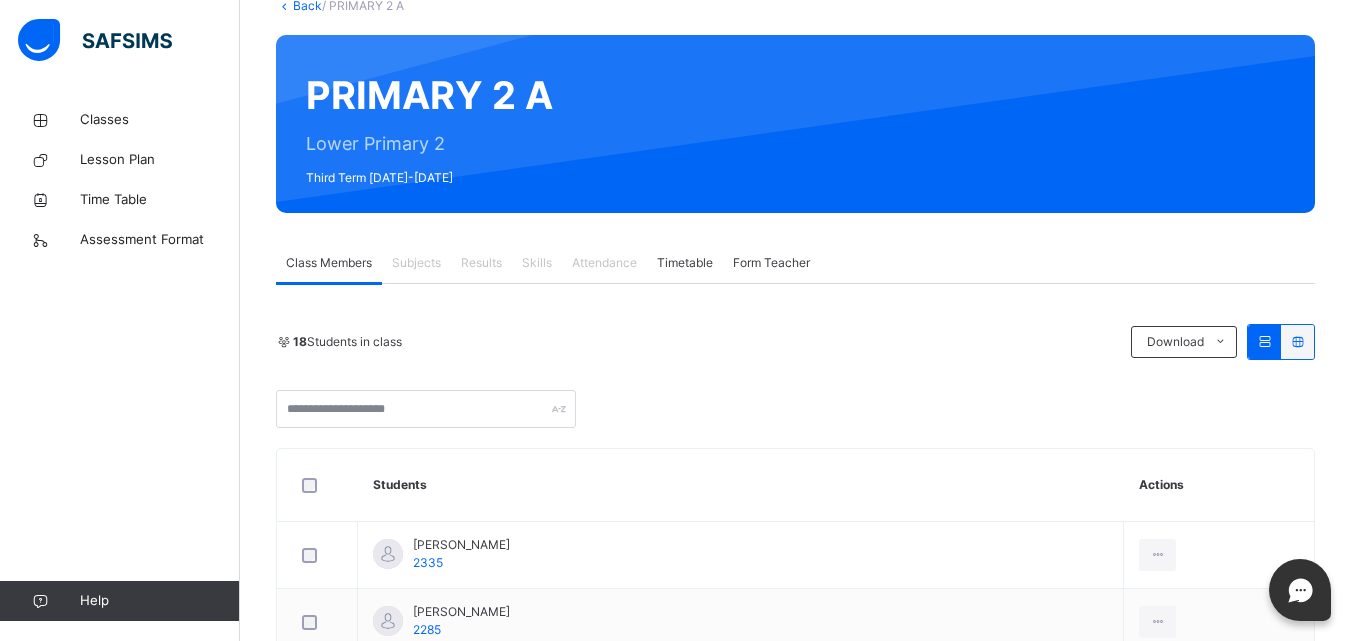 scroll, scrollTop: 693, scrollLeft: 0, axis: vertical 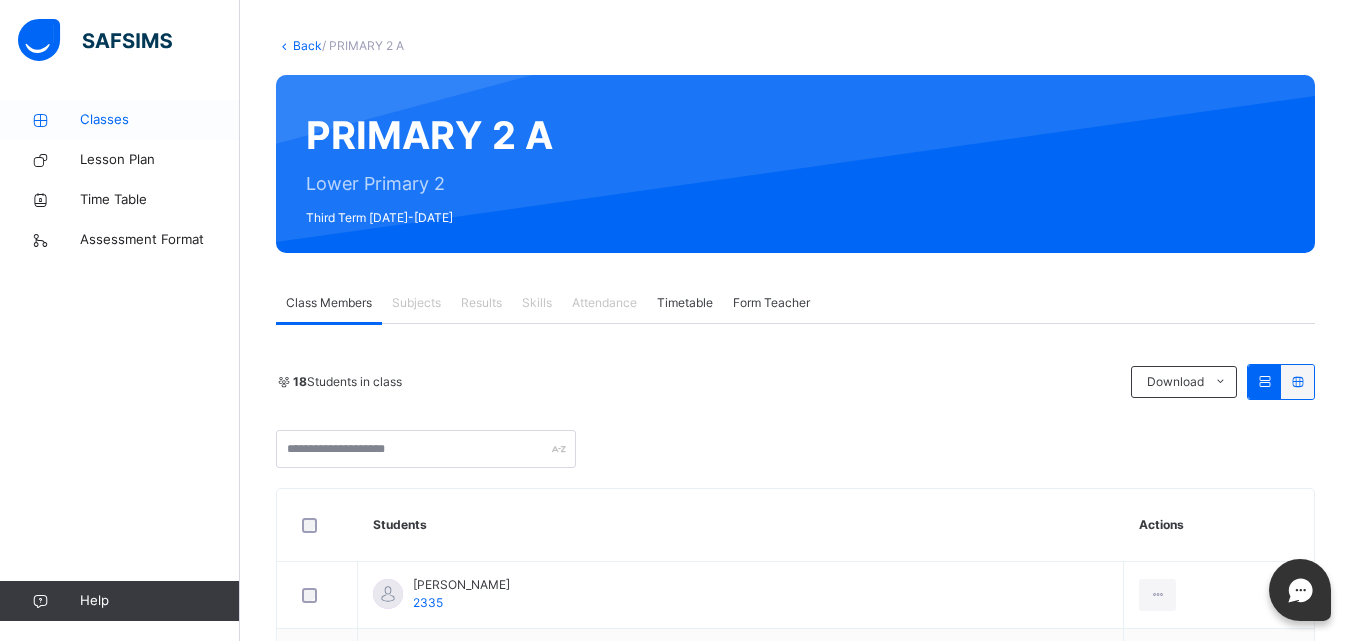 click on "Classes" at bounding box center (160, 120) 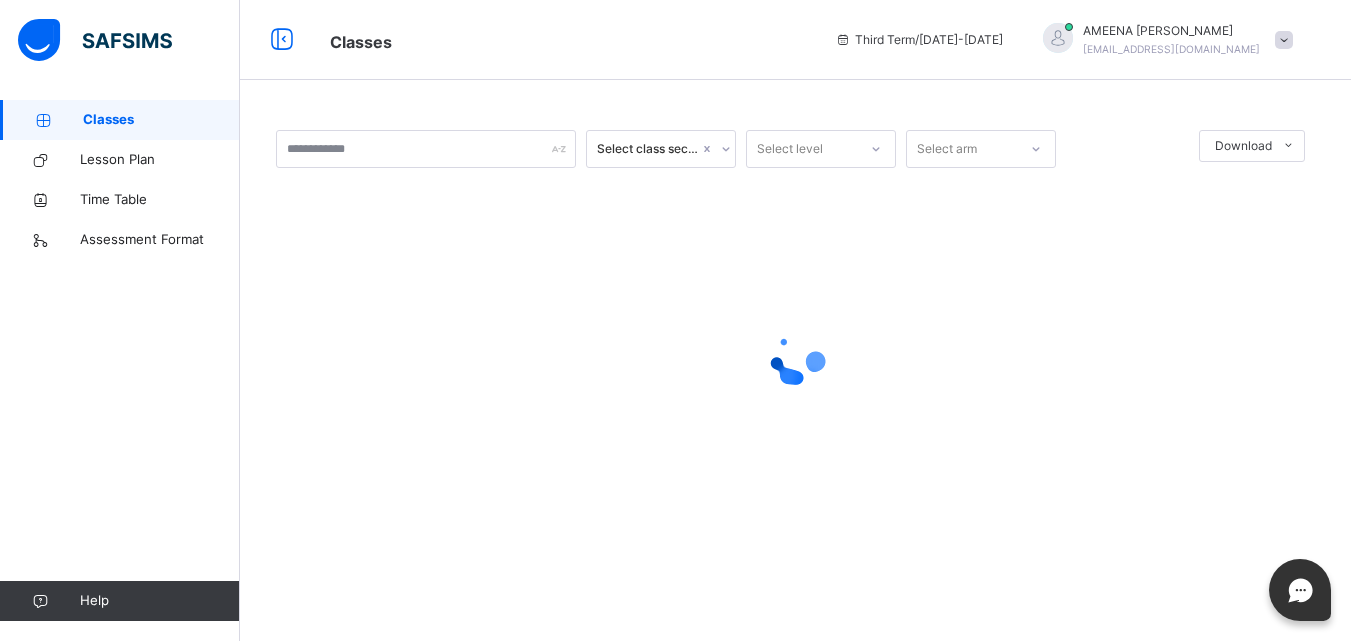 scroll, scrollTop: 0, scrollLeft: 0, axis: both 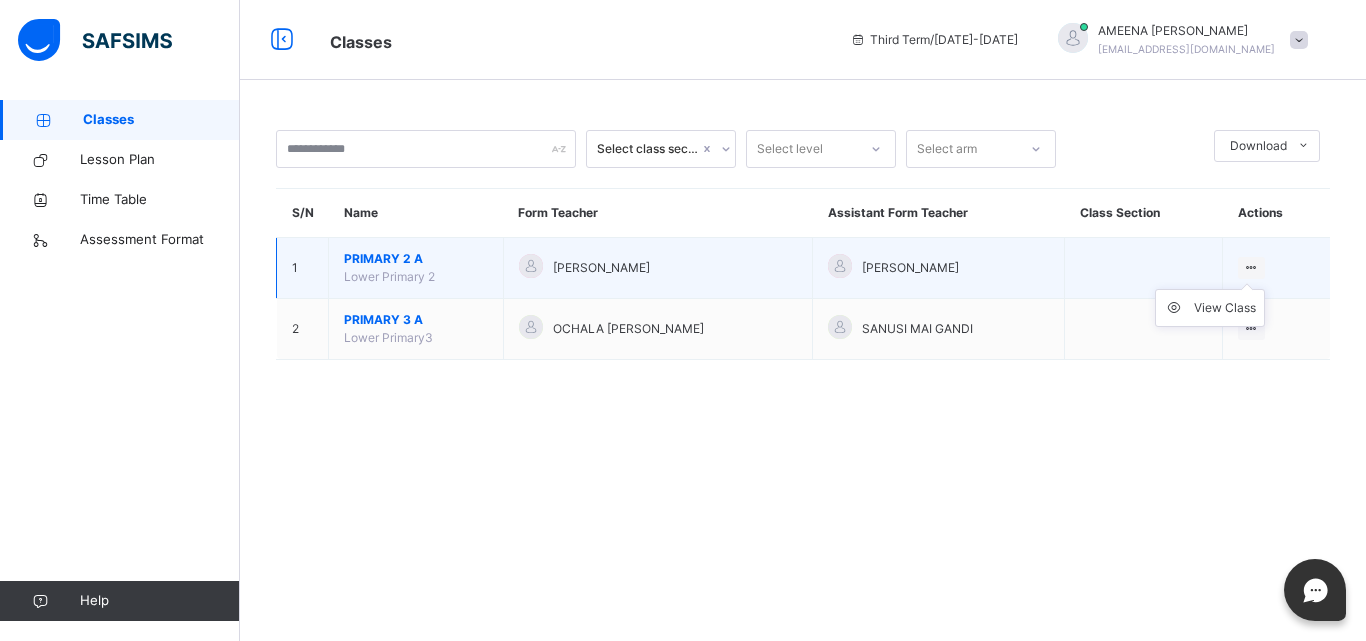 click on "View Class" at bounding box center (1210, 308) 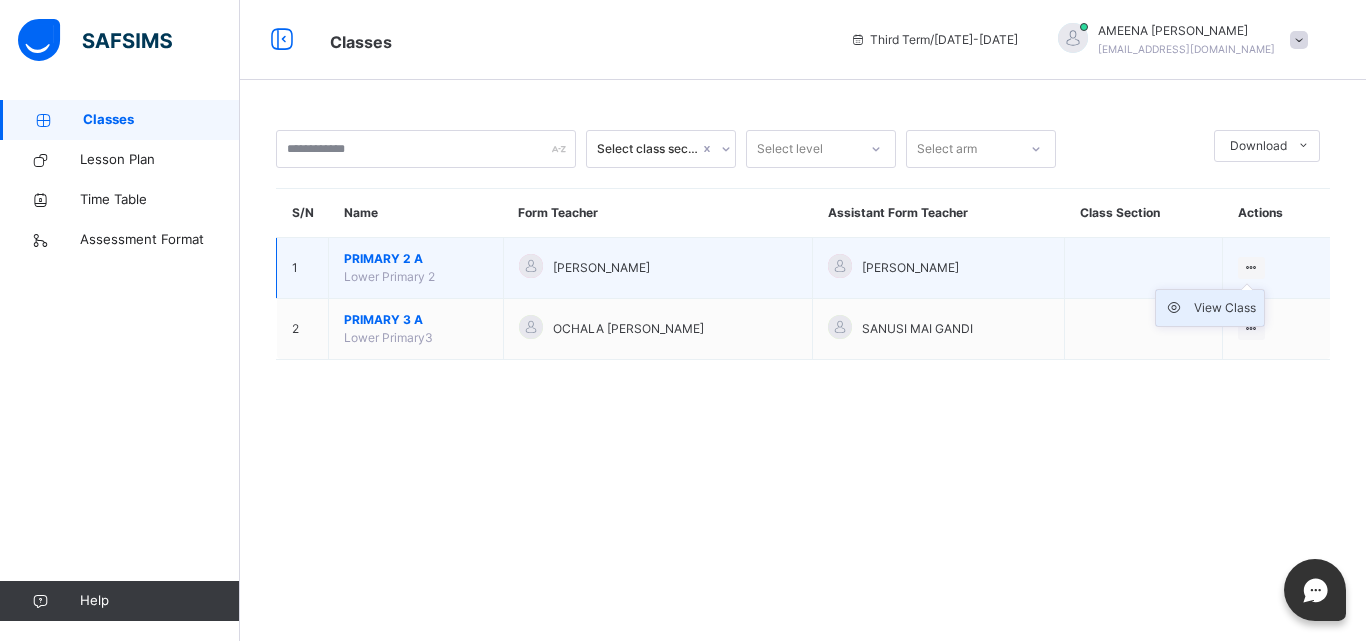 click on "View Class" at bounding box center [1225, 308] 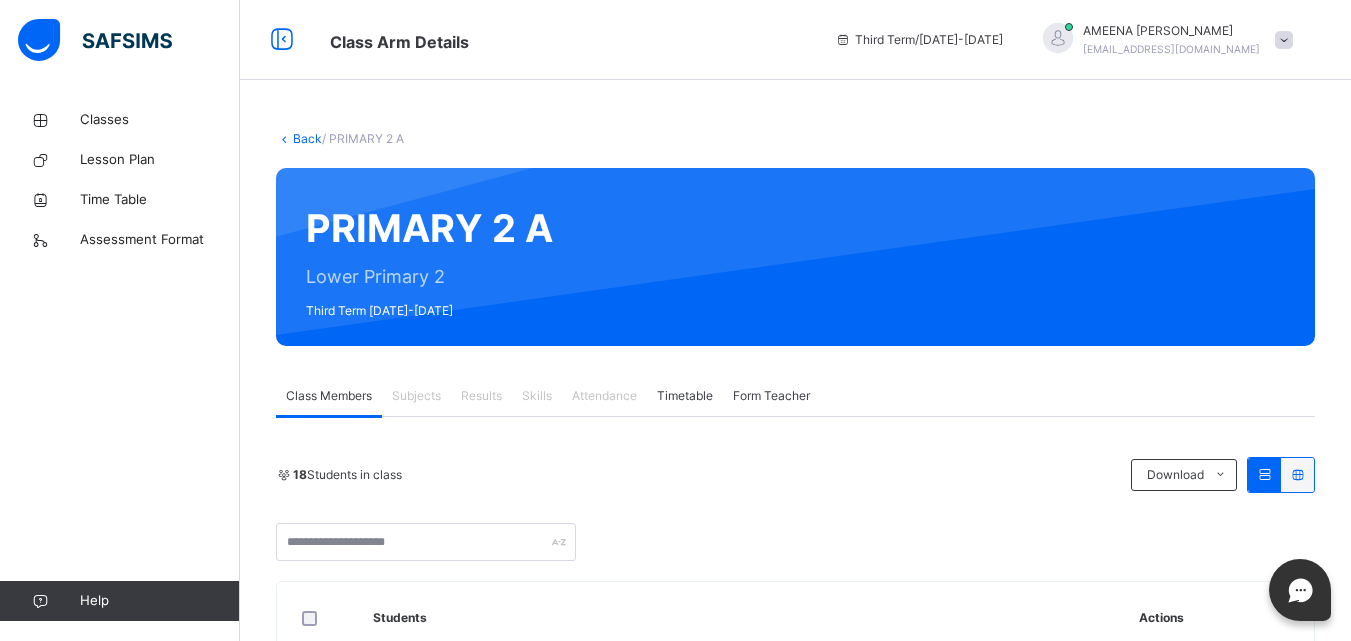 click on "Subjects" at bounding box center [416, 396] 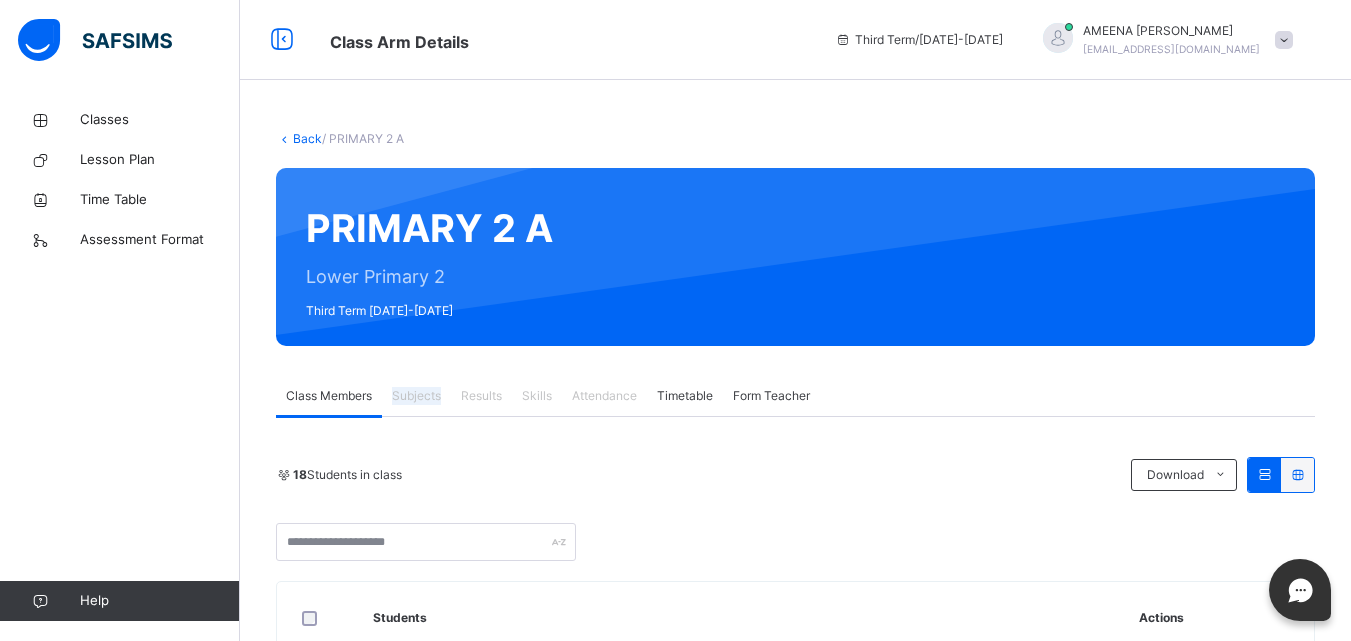 click on "Subjects" at bounding box center (416, 396) 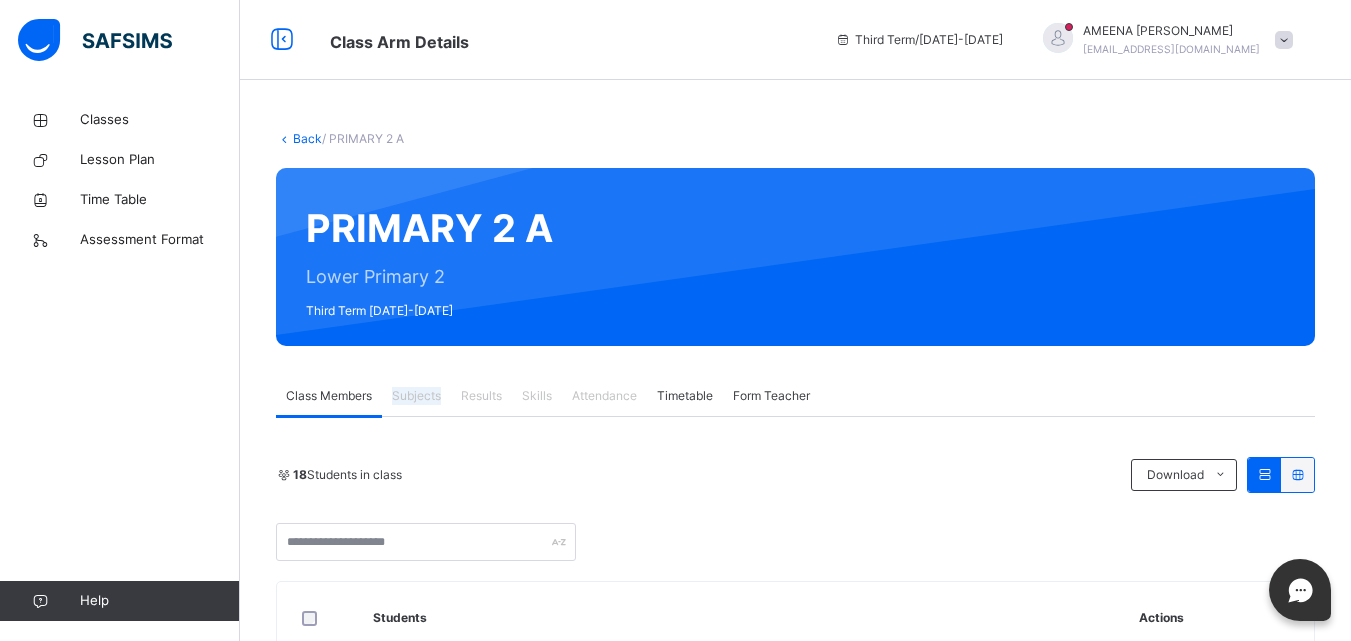 click on "Subjects" at bounding box center [416, 396] 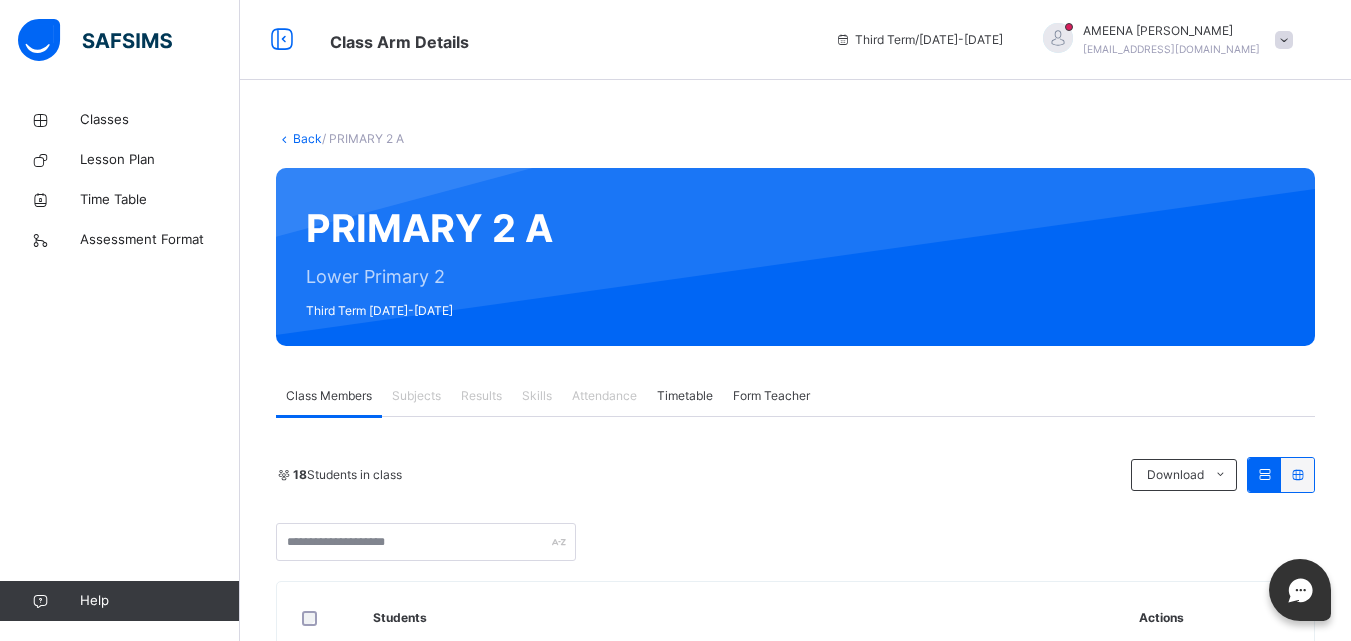 click on "Subjects" at bounding box center (416, 396) 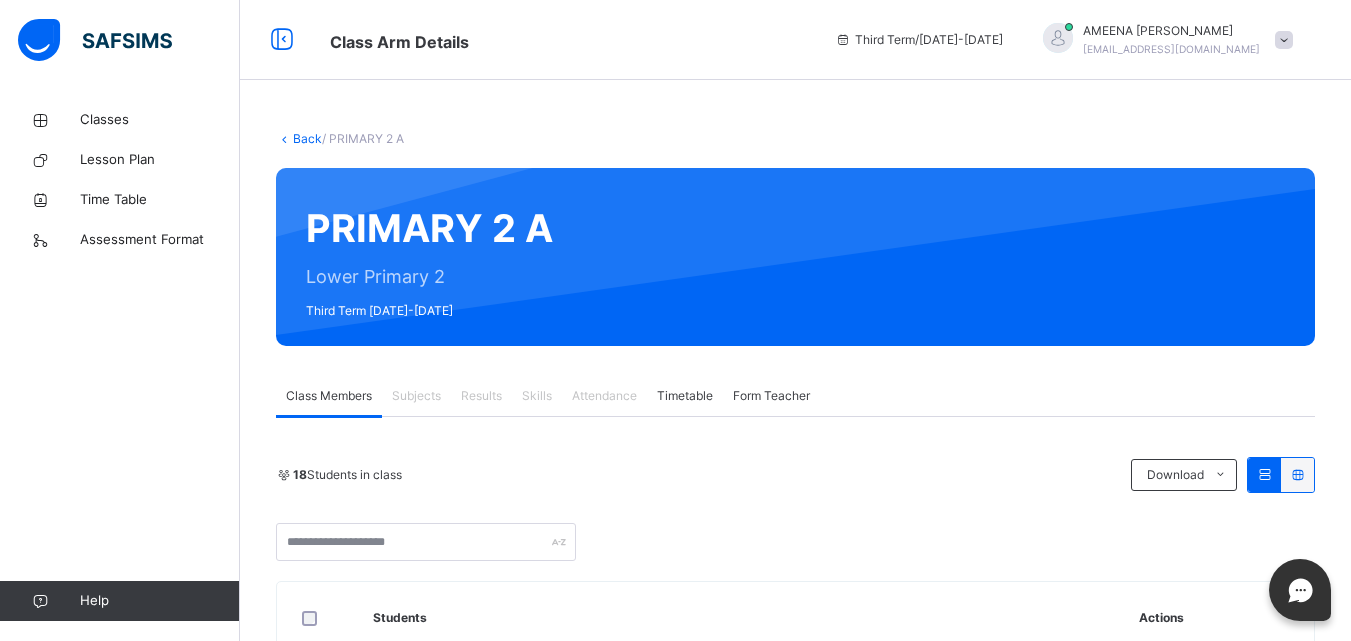 click on "Subjects" at bounding box center [416, 396] 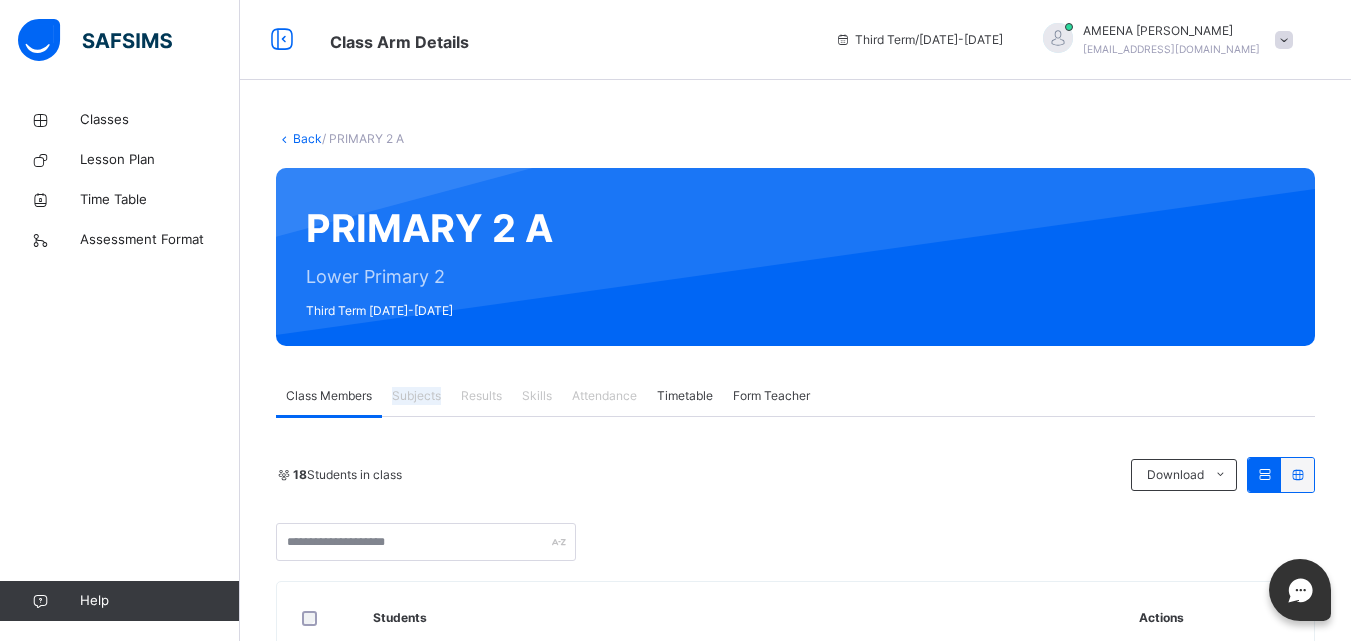 click on "Subjects" at bounding box center [416, 396] 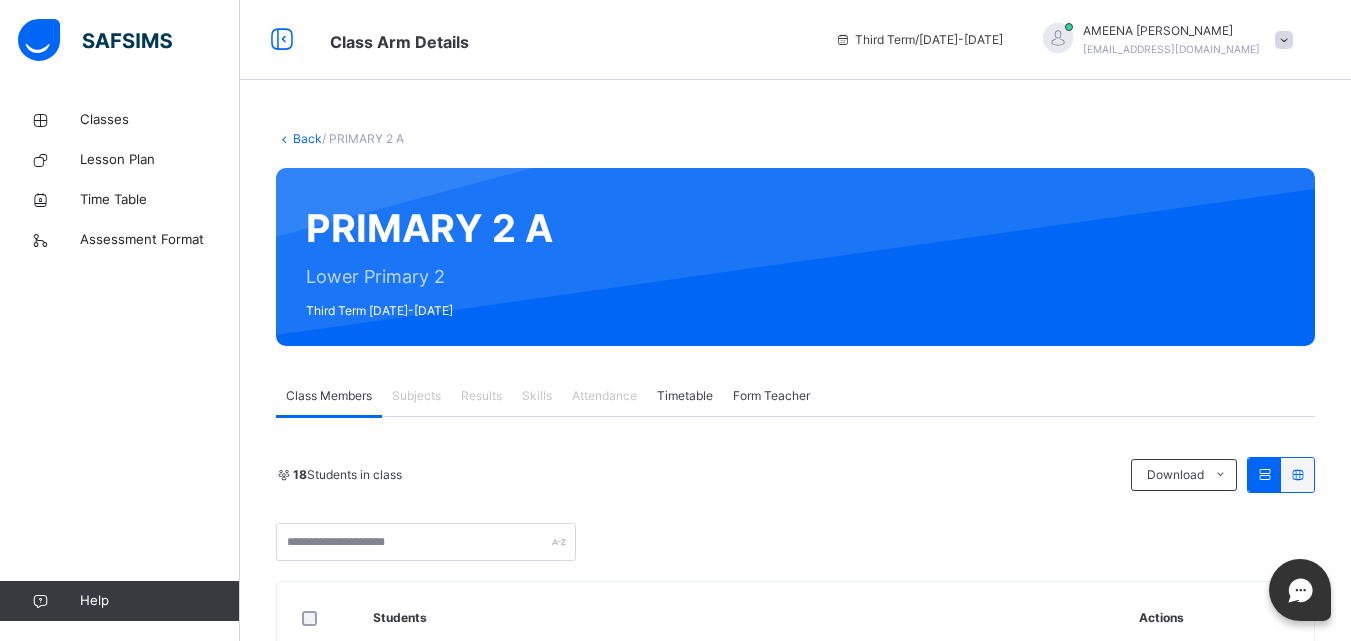 click on "Results" at bounding box center [481, 396] 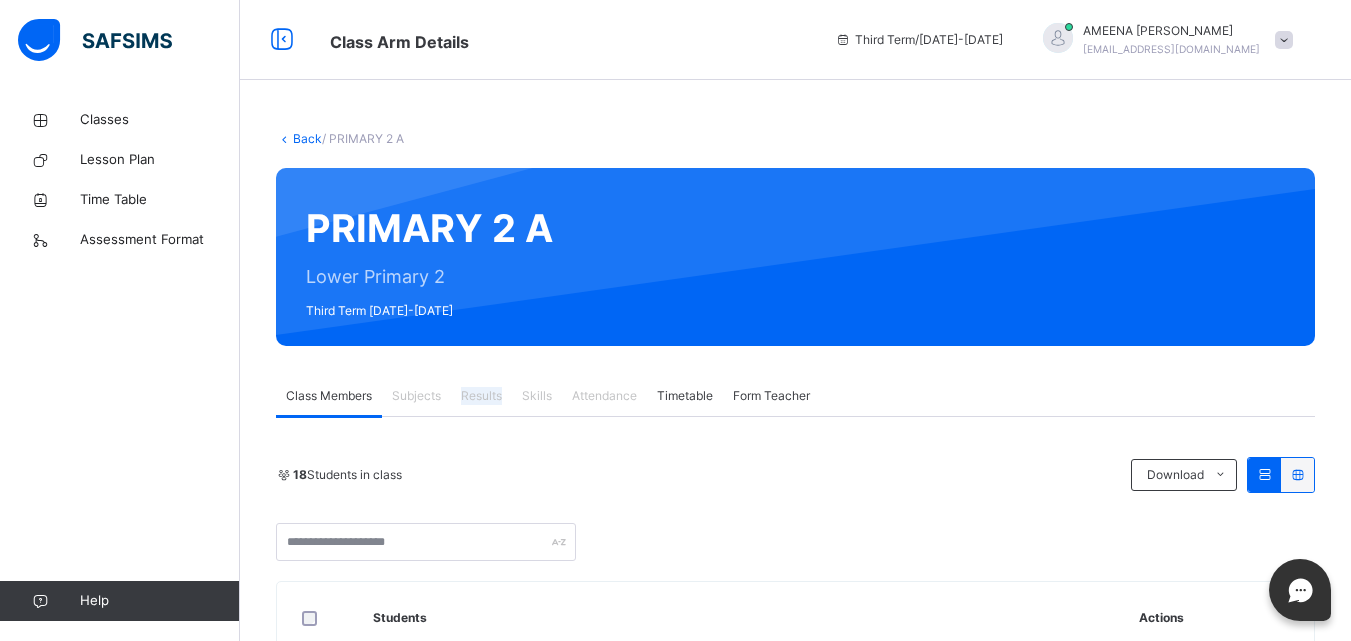 click on "Results" at bounding box center (481, 396) 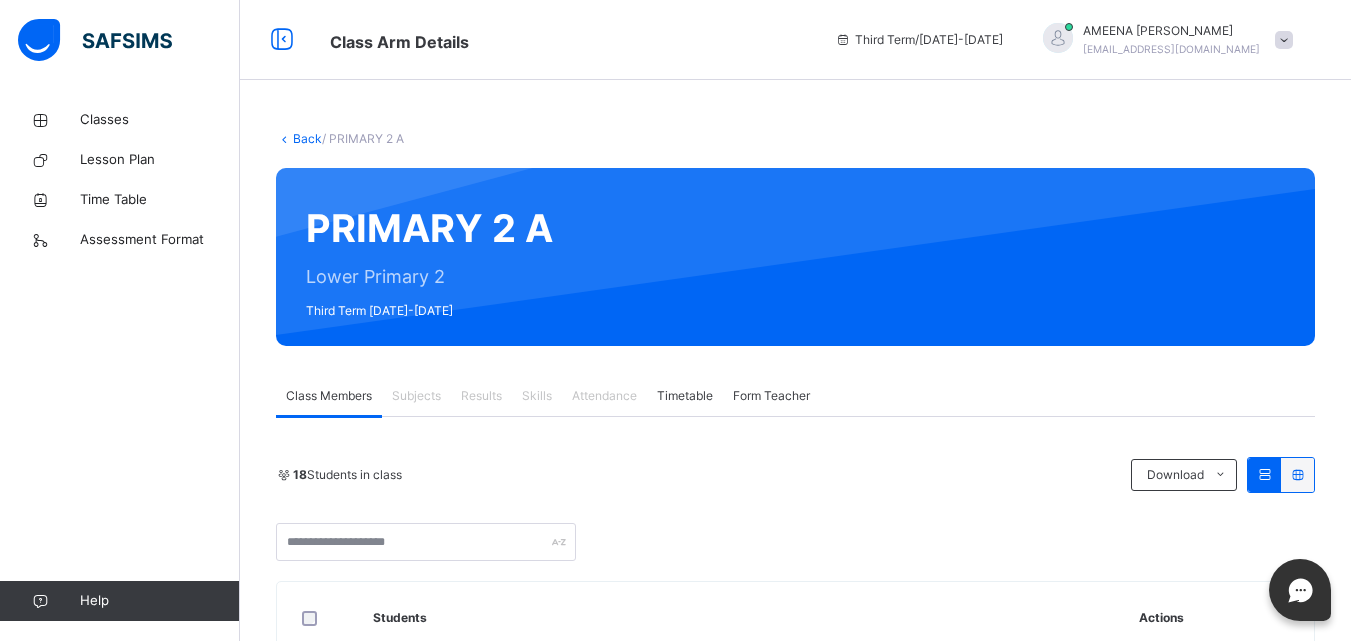 click on "Skills" at bounding box center (537, 396) 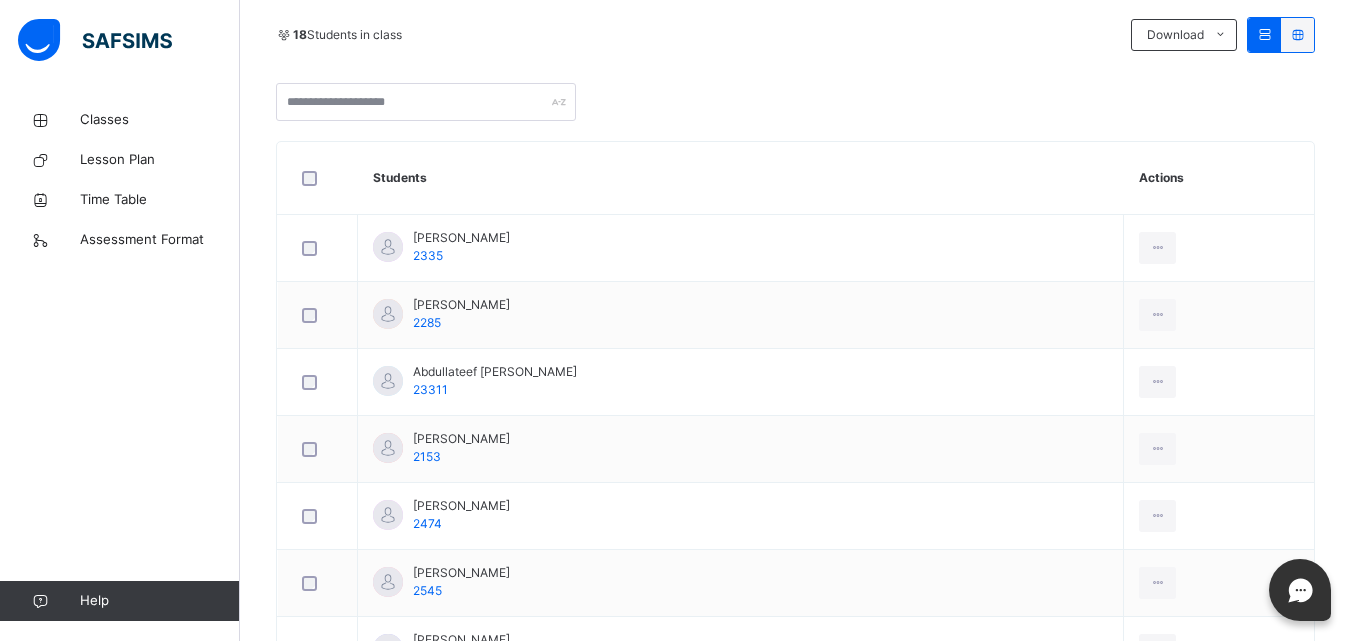 scroll, scrollTop: 436, scrollLeft: 0, axis: vertical 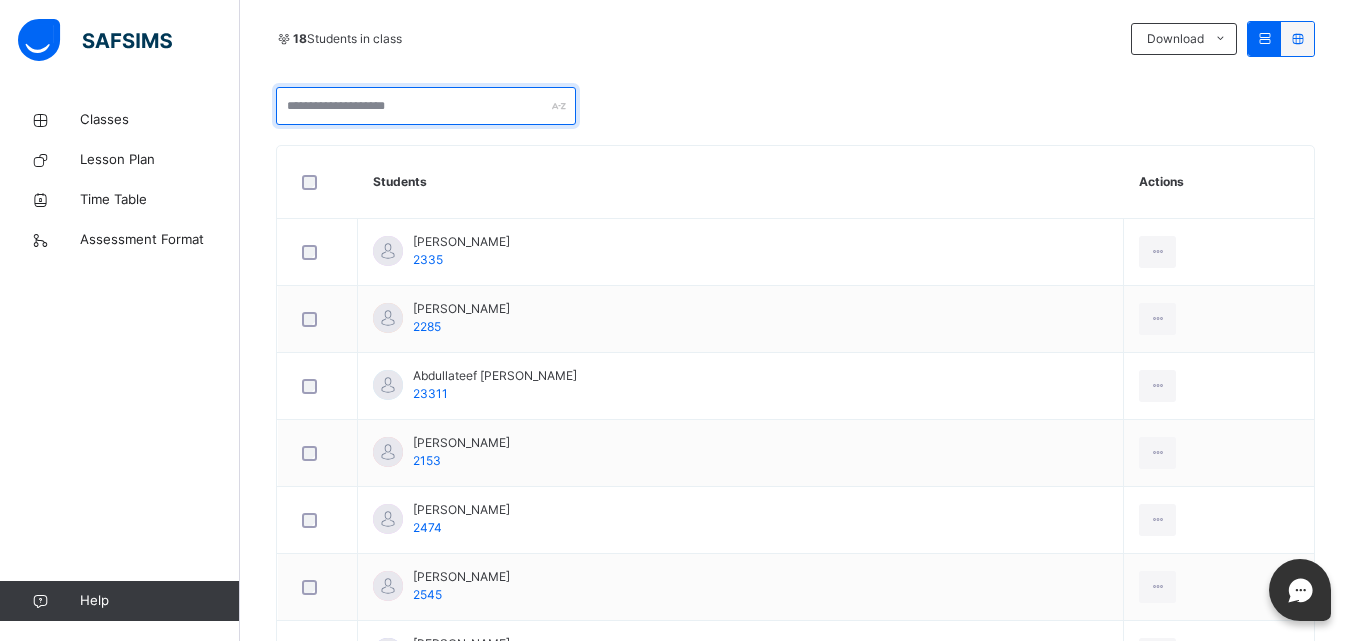 click at bounding box center [426, 106] 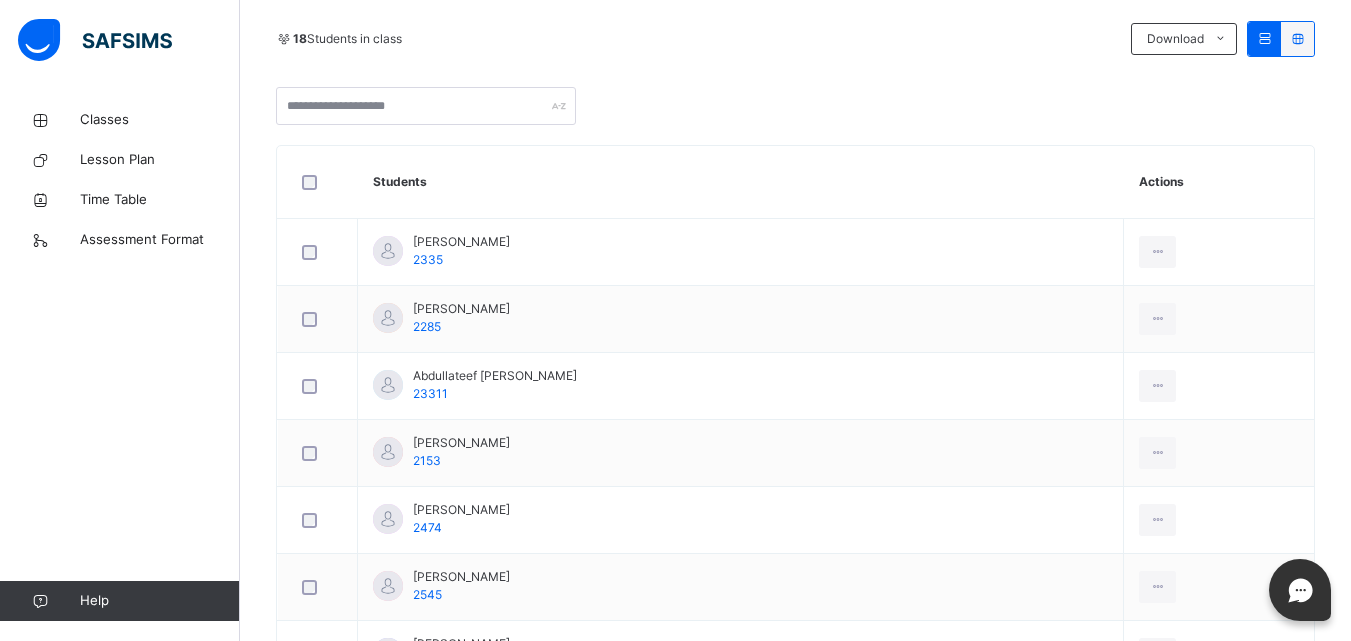 click at bounding box center (426, 106) 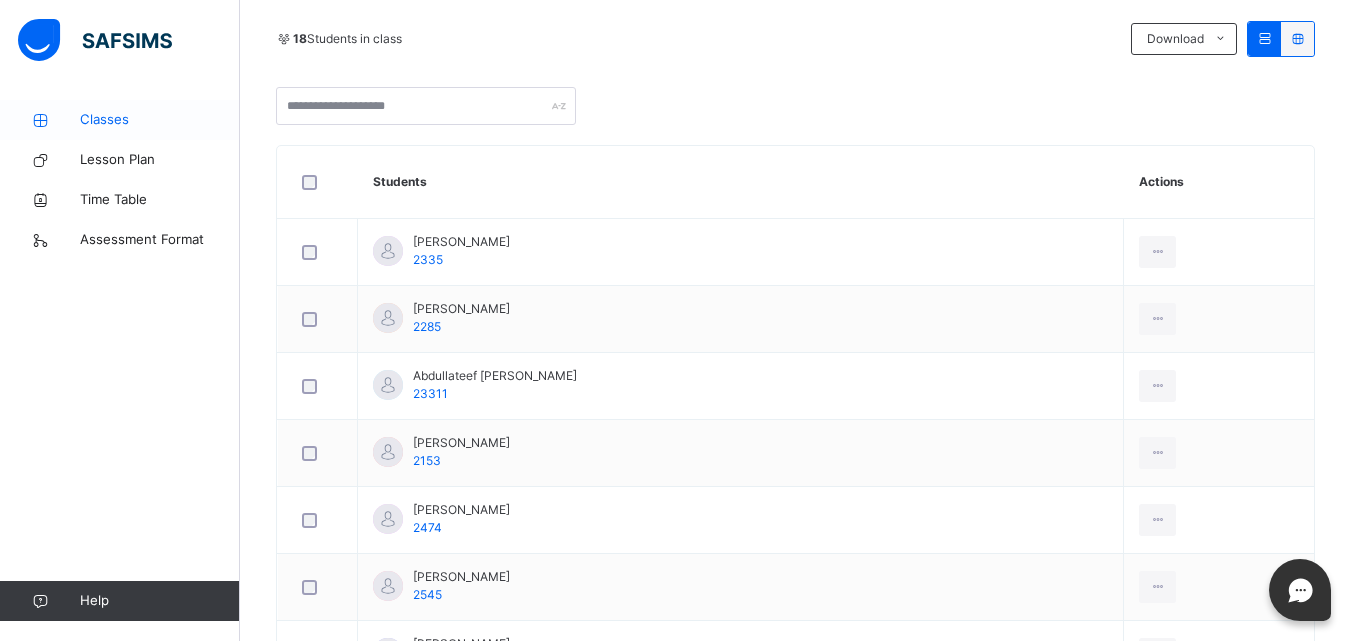 click on "Classes" at bounding box center (160, 120) 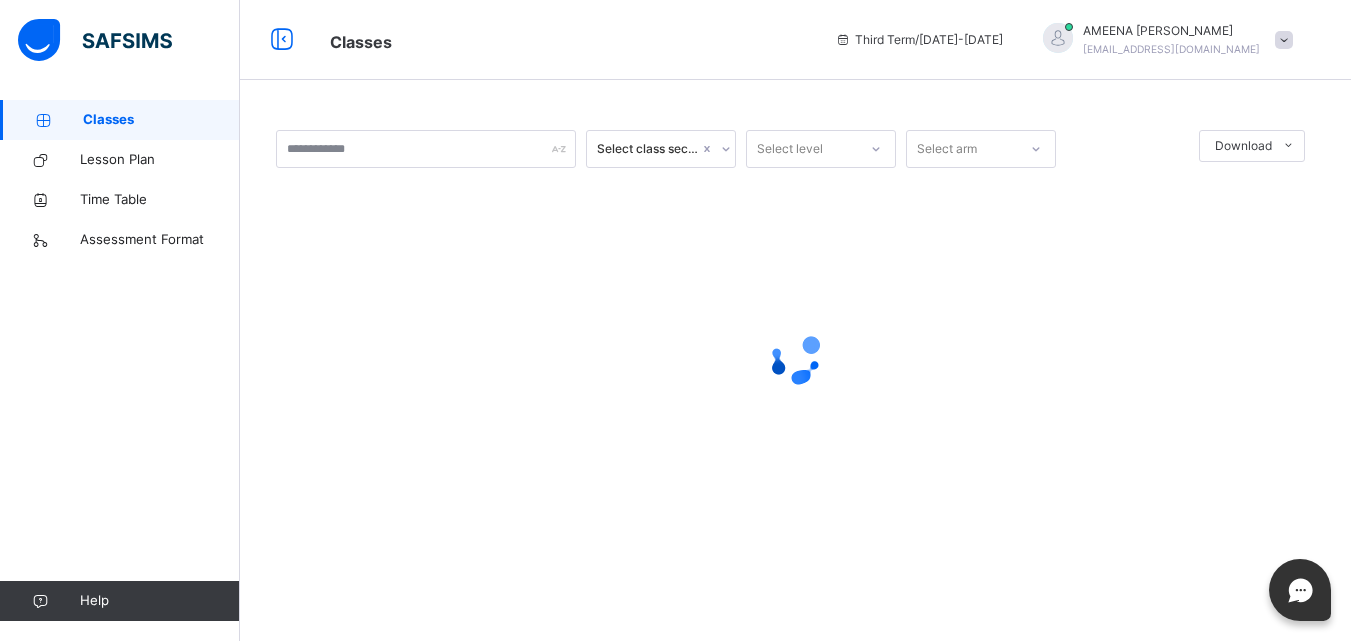 scroll, scrollTop: 0, scrollLeft: 0, axis: both 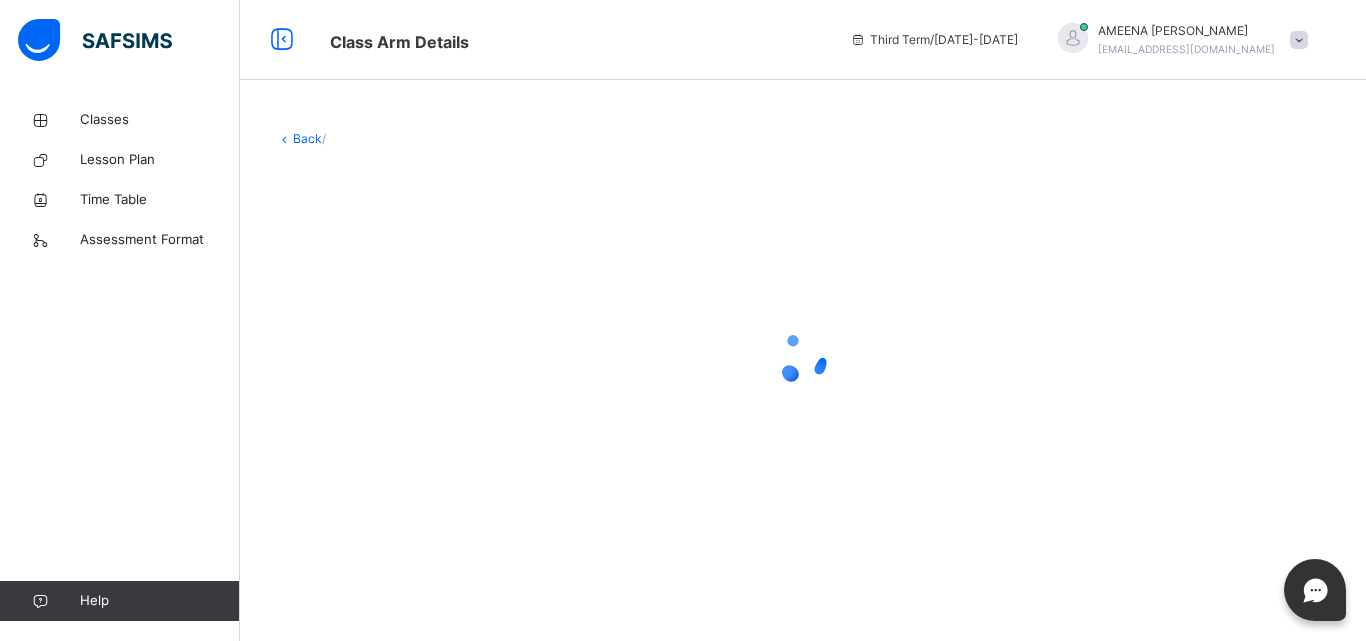 click at bounding box center [803, 358] 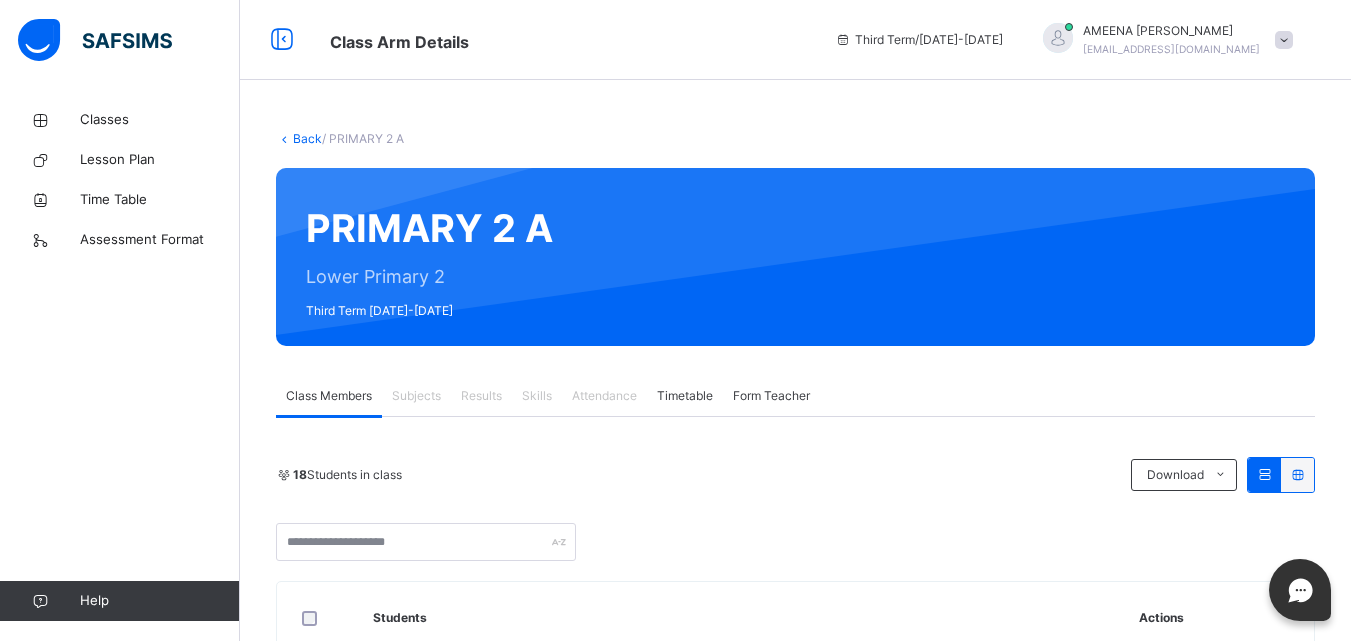 click on "Subjects" at bounding box center (416, 396) 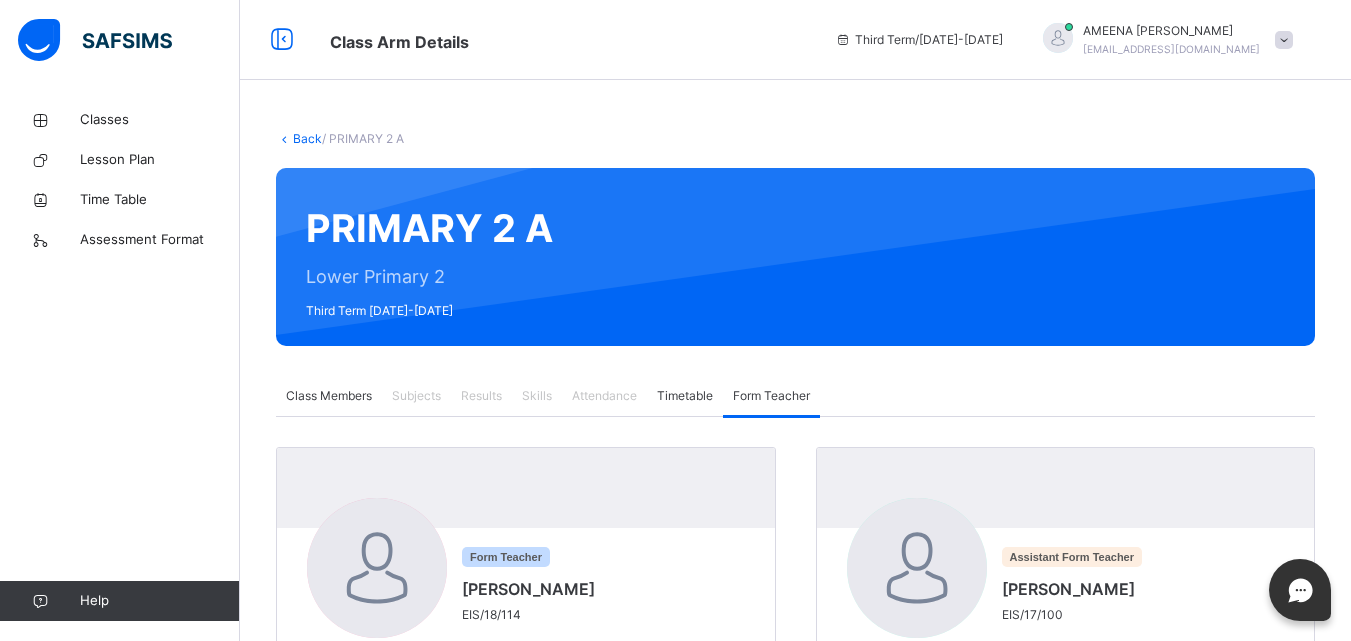 click on "PRIMARY 2 A Lower Primary 2 Third Term [DATE]-[DATE]" at bounding box center (795, 257) 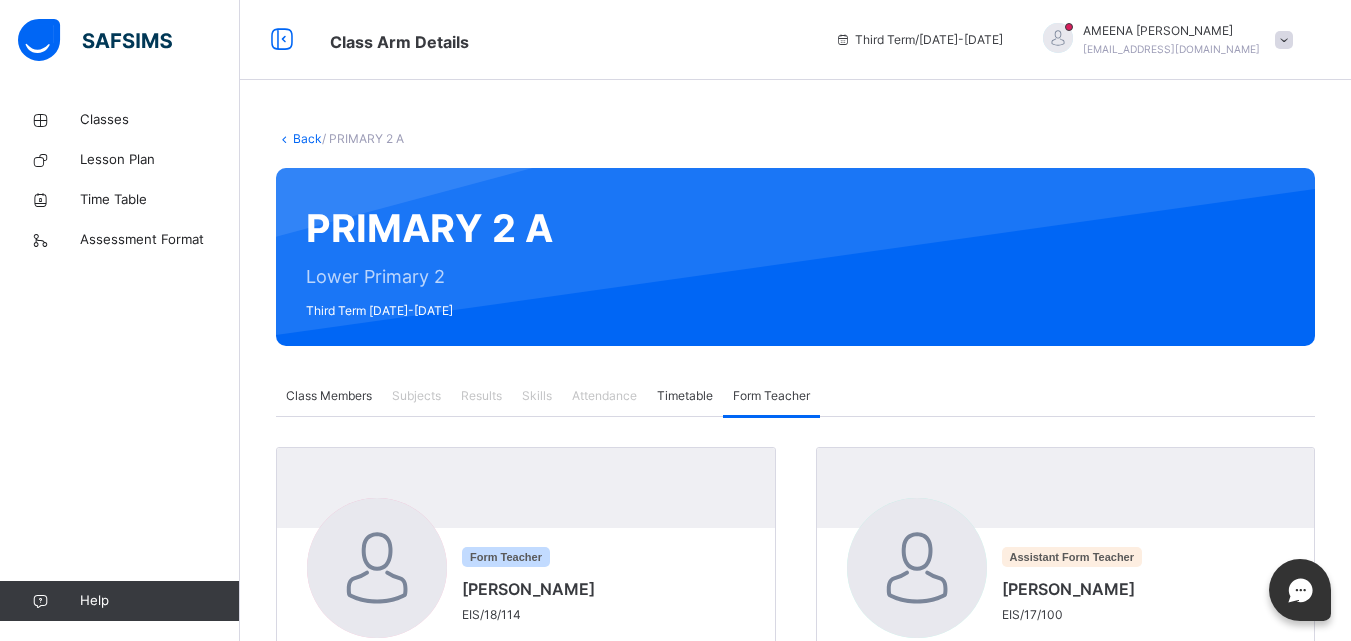 click on "PRIMARY 2 A Lower Primary 2 Third Term [DATE]-[DATE]" at bounding box center [795, 257] 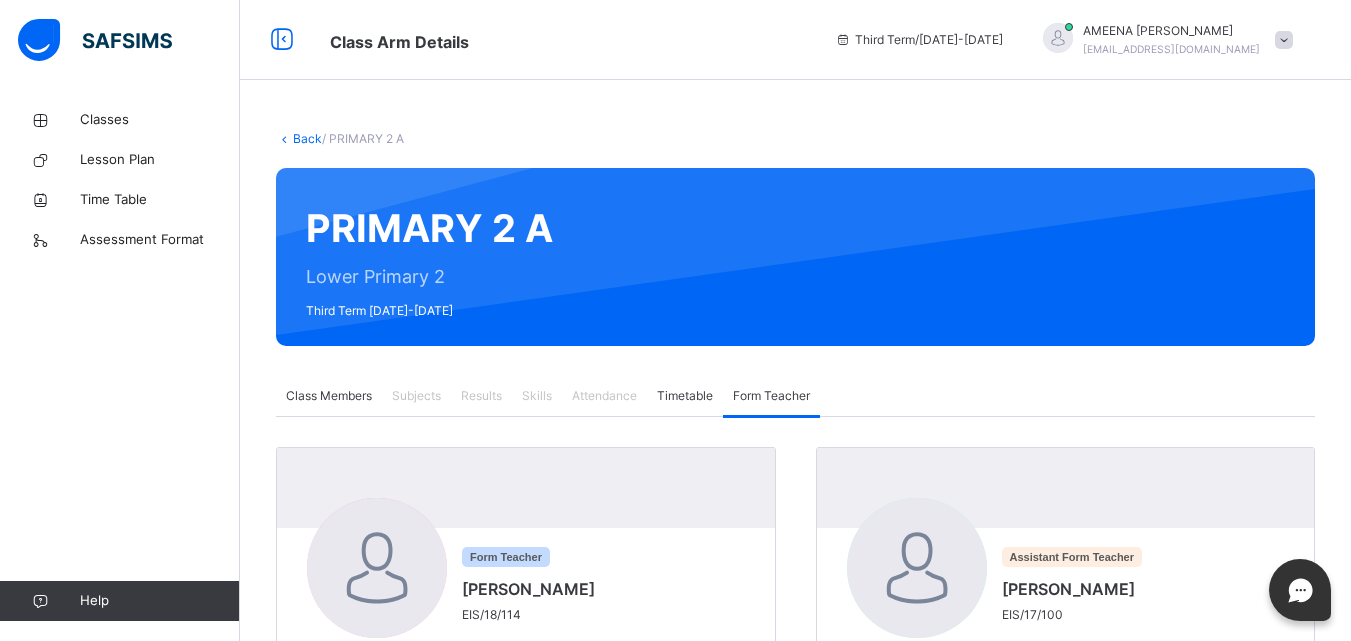 click on "PRIMARY 2 A Lower Primary 2 Third Term [DATE]-[DATE]" at bounding box center (795, 257) 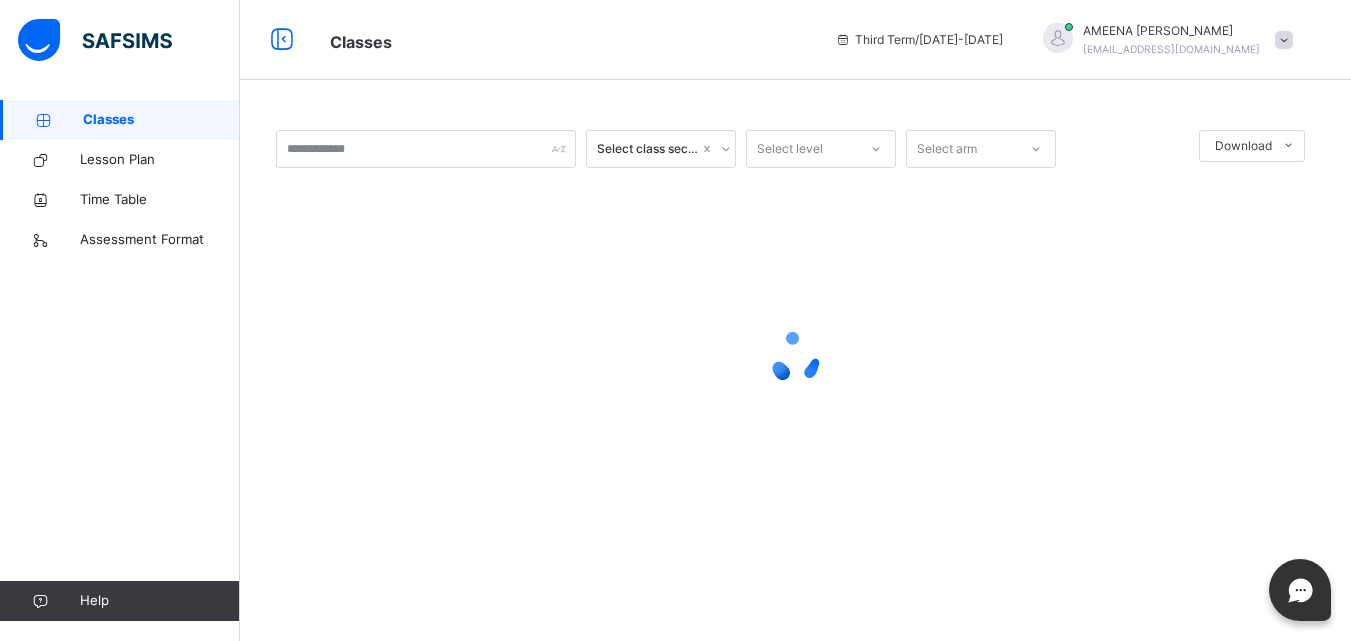 scroll, scrollTop: 0, scrollLeft: 0, axis: both 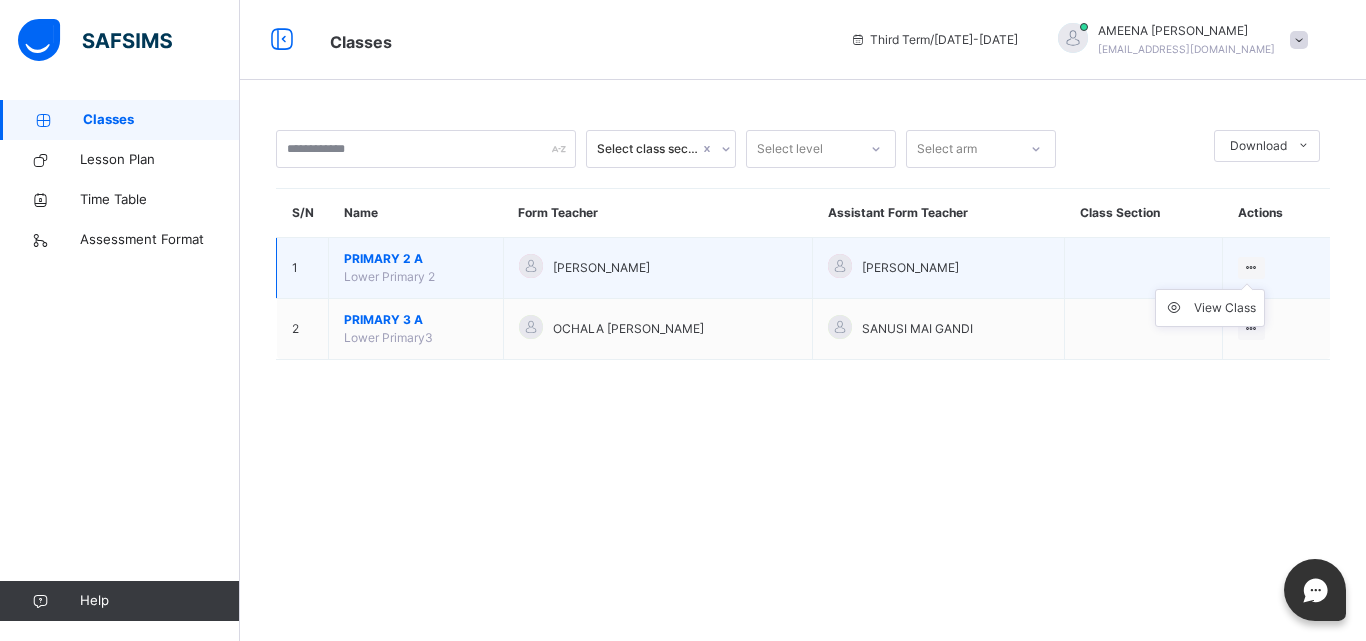click at bounding box center (1251, 267) 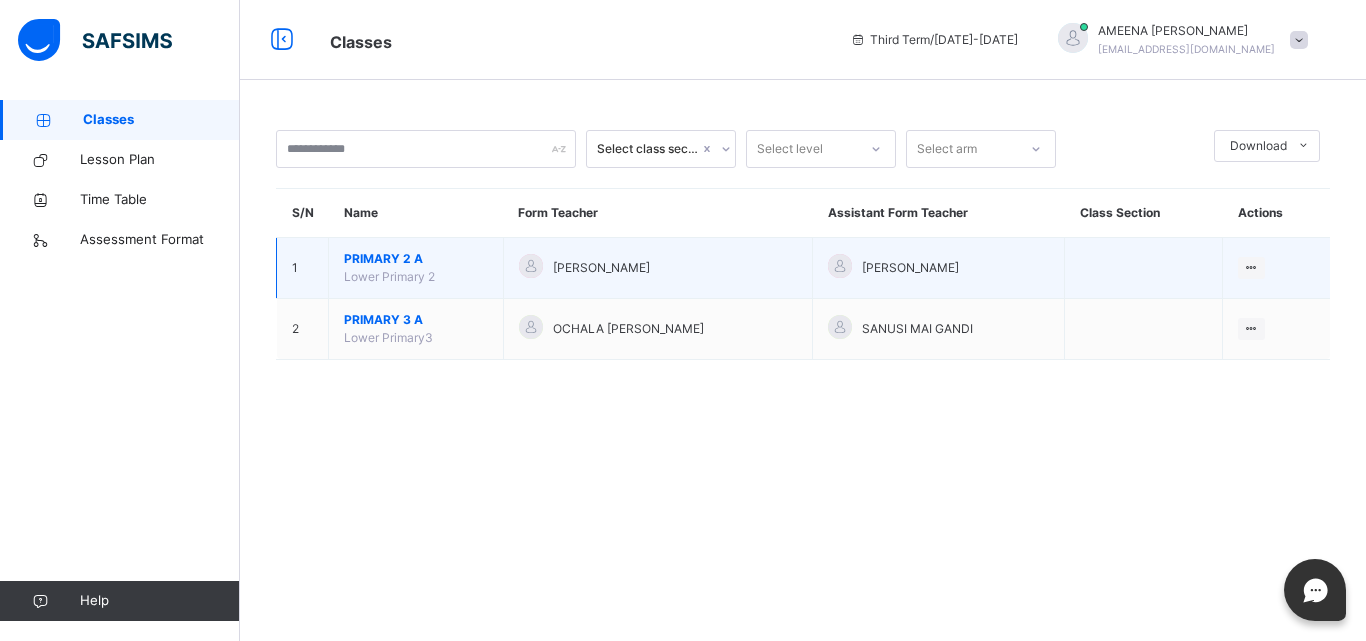 click on "View Class" at bounding box center [1277, 268] 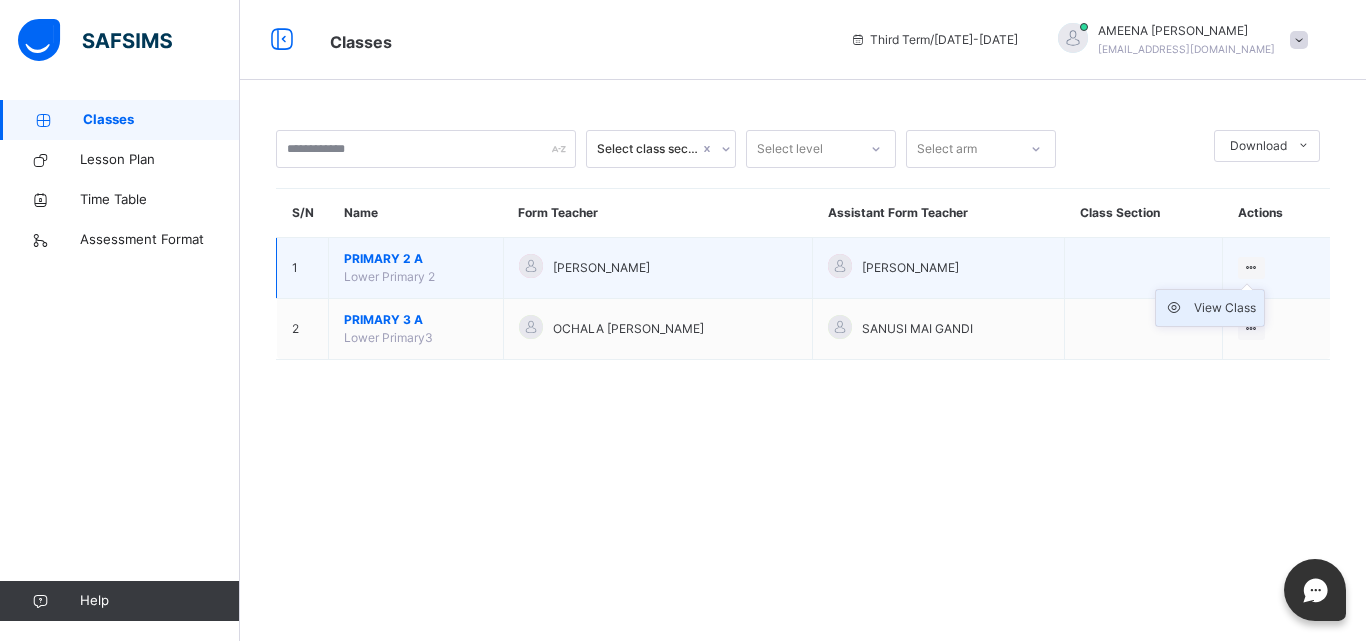 click on "View Class" at bounding box center (1225, 308) 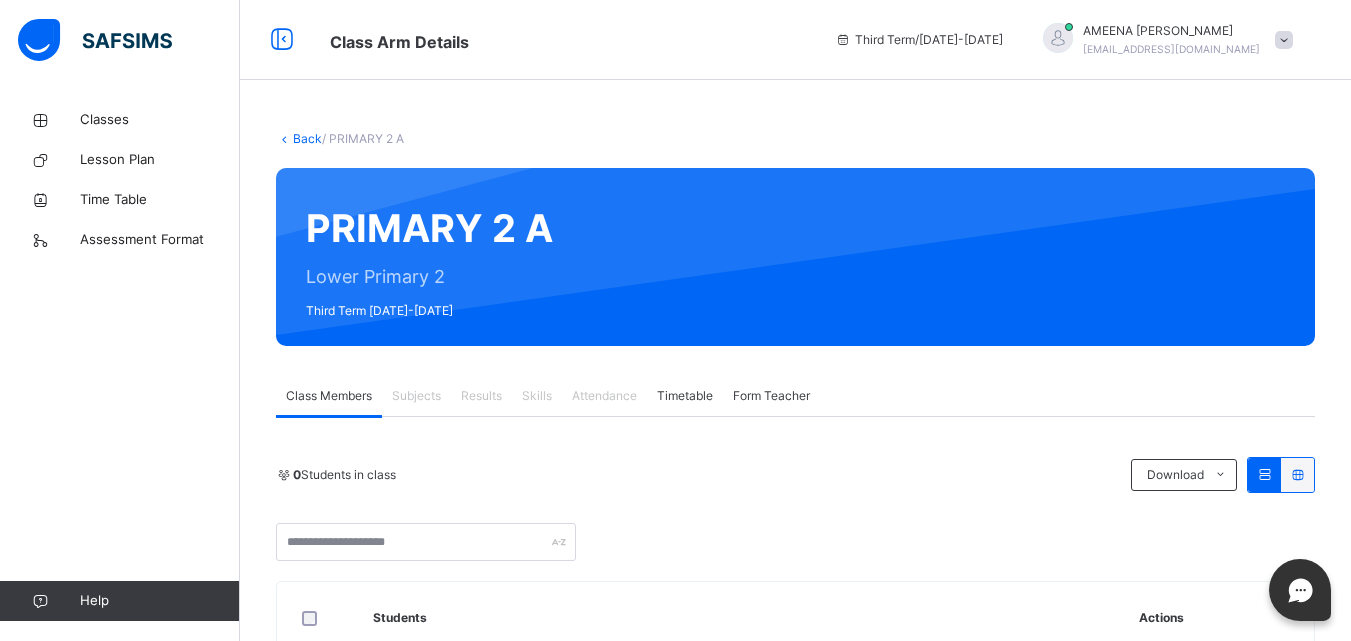 scroll, scrollTop: 560, scrollLeft: 0, axis: vertical 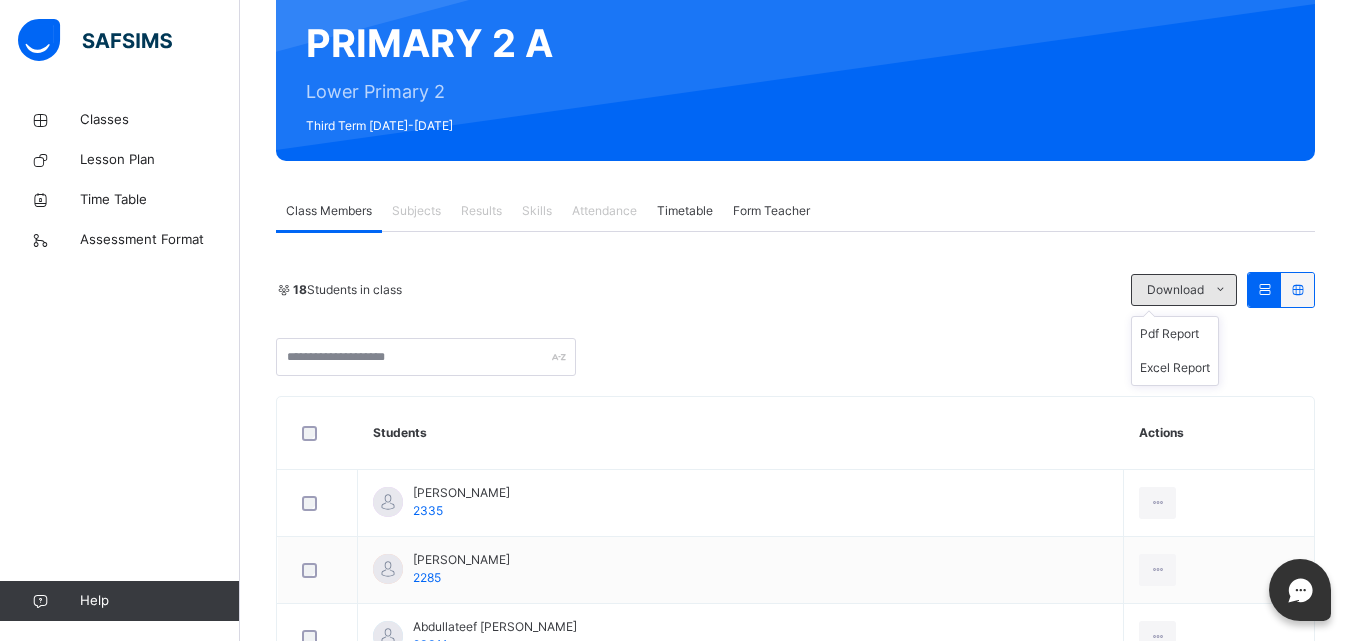 click at bounding box center (1220, 290) 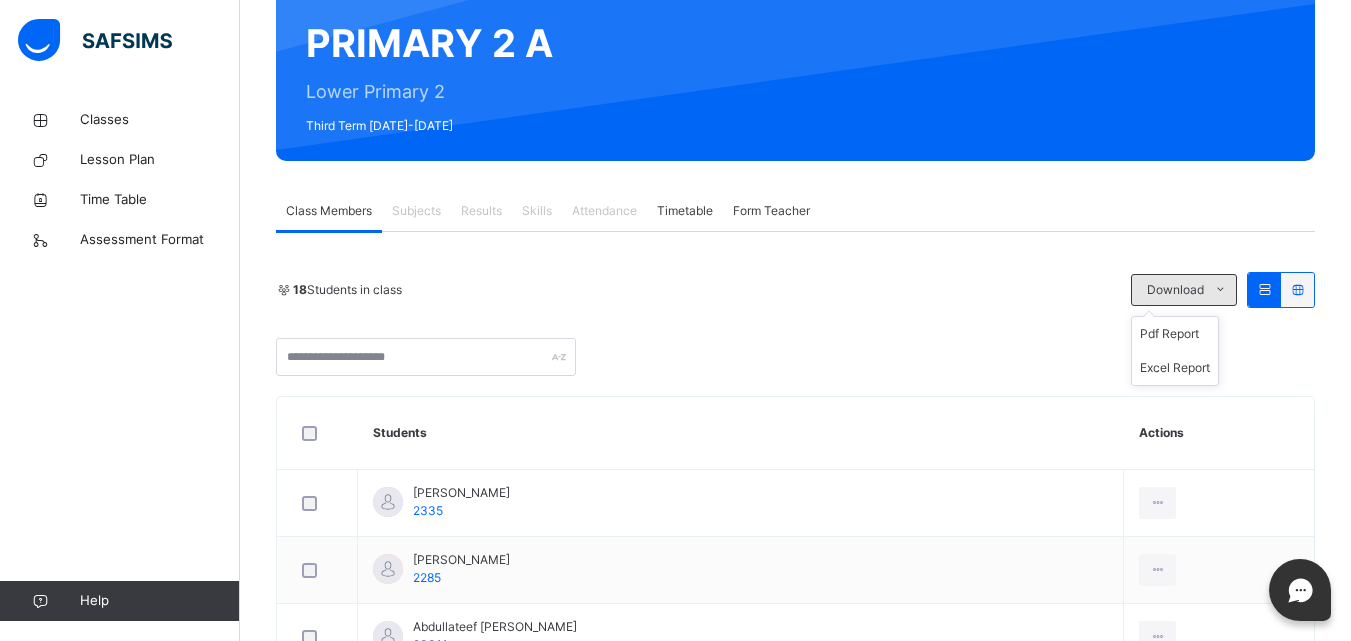 click at bounding box center (1220, 290) 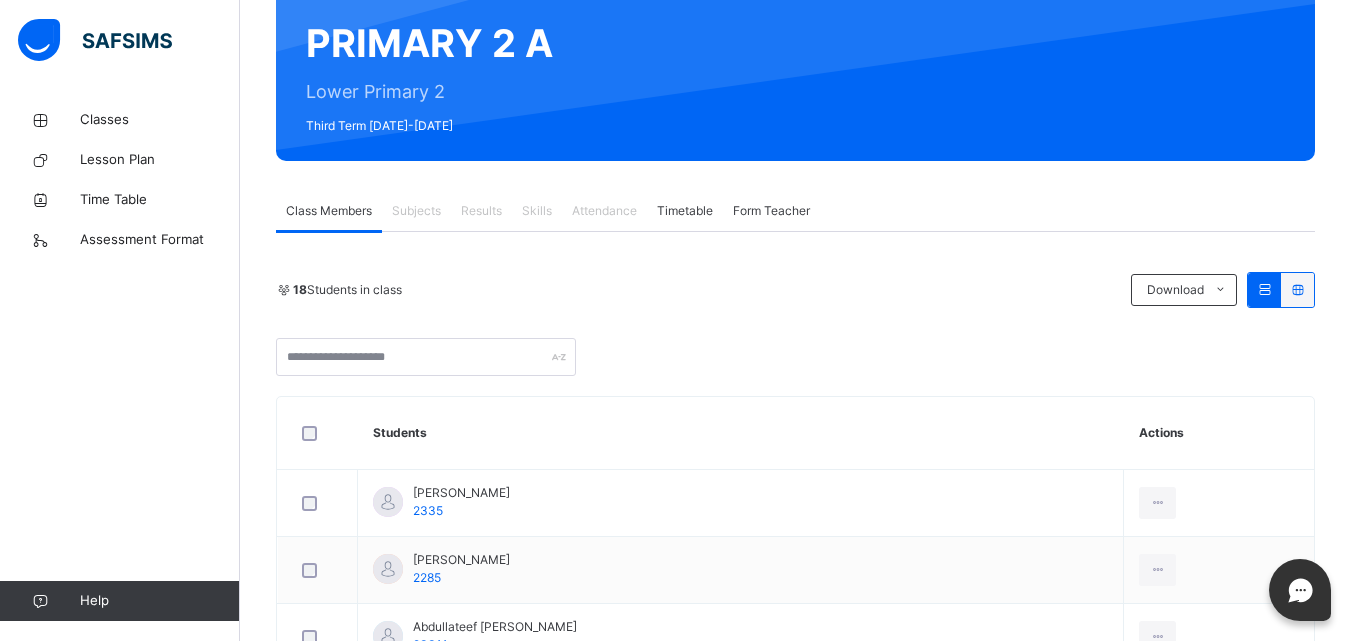 click on "Timetable" at bounding box center (685, 211) 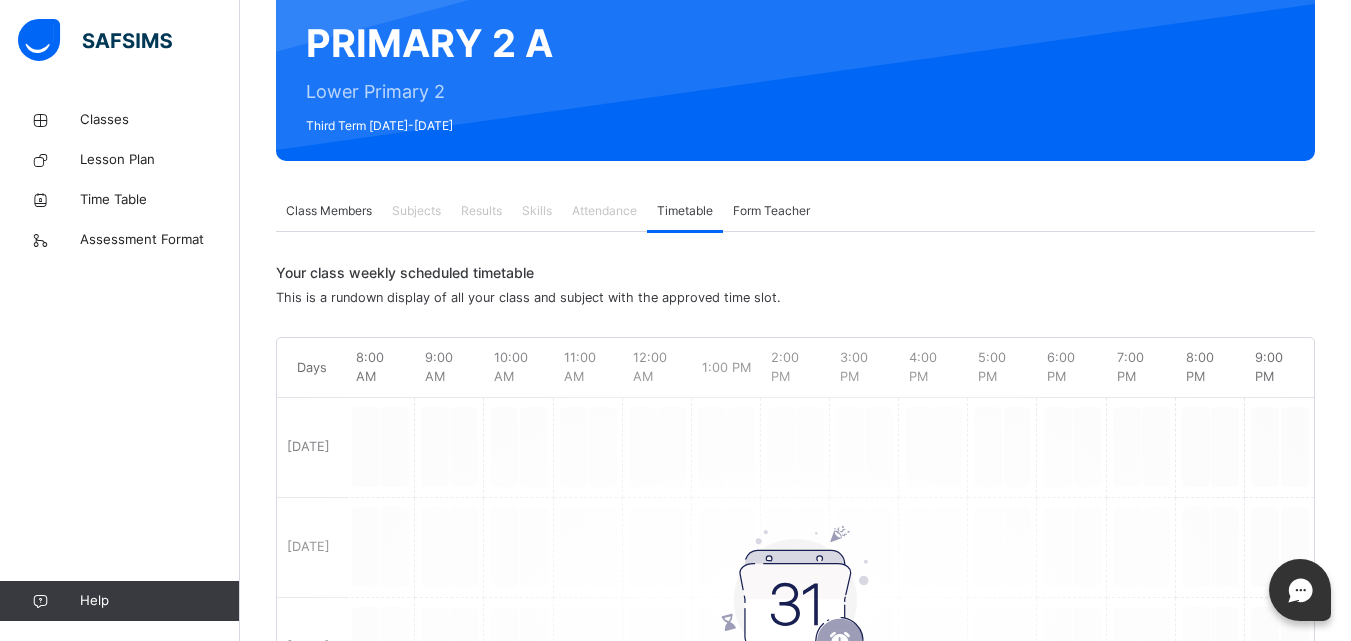 click on "Form Teacher" at bounding box center [771, 211] 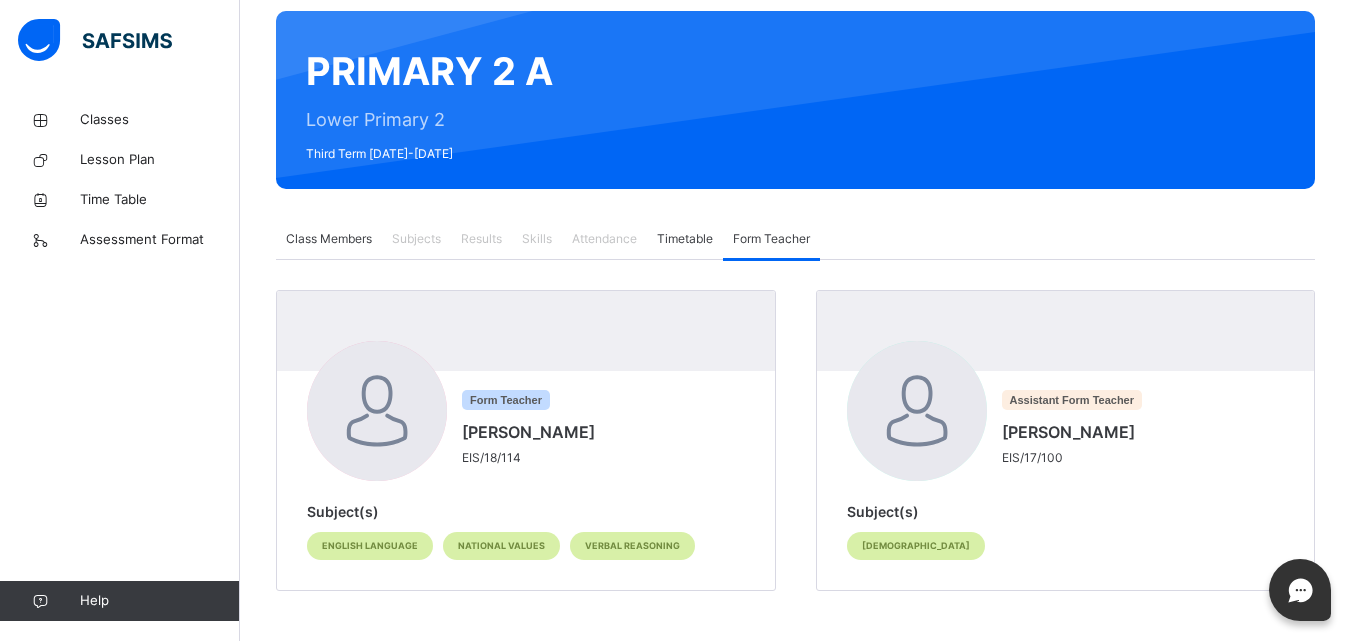 scroll, scrollTop: 157, scrollLeft: 0, axis: vertical 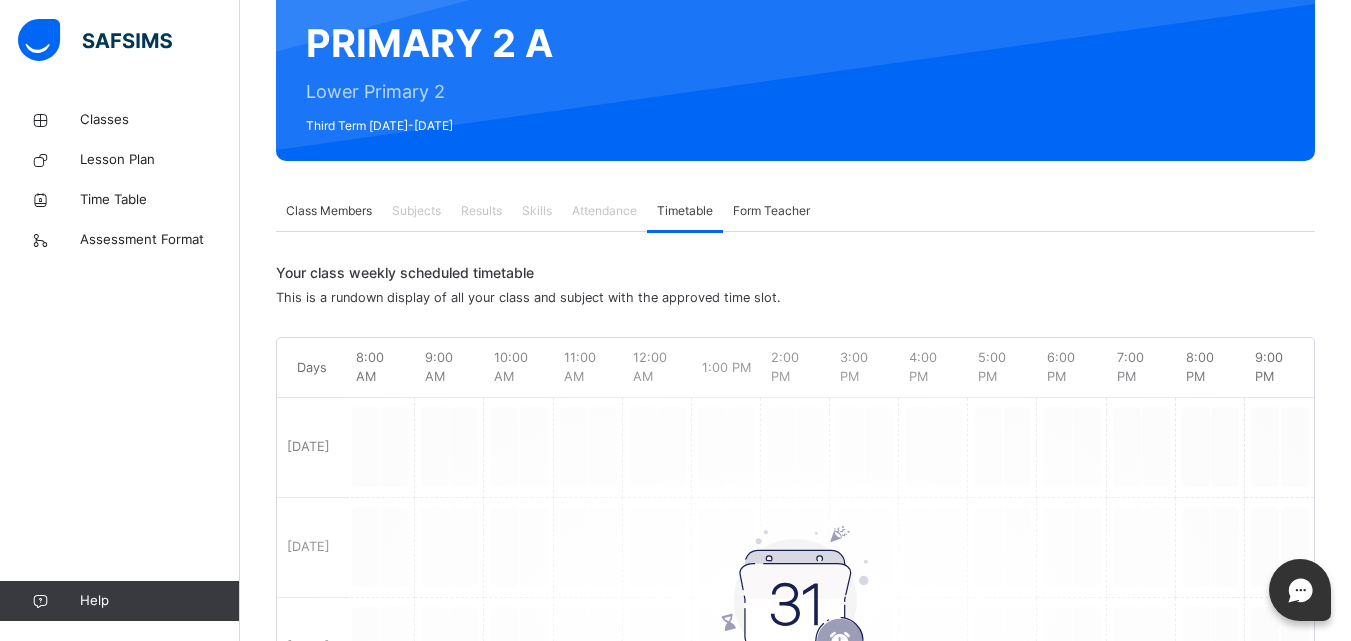 click on "Class Members" at bounding box center [329, 211] 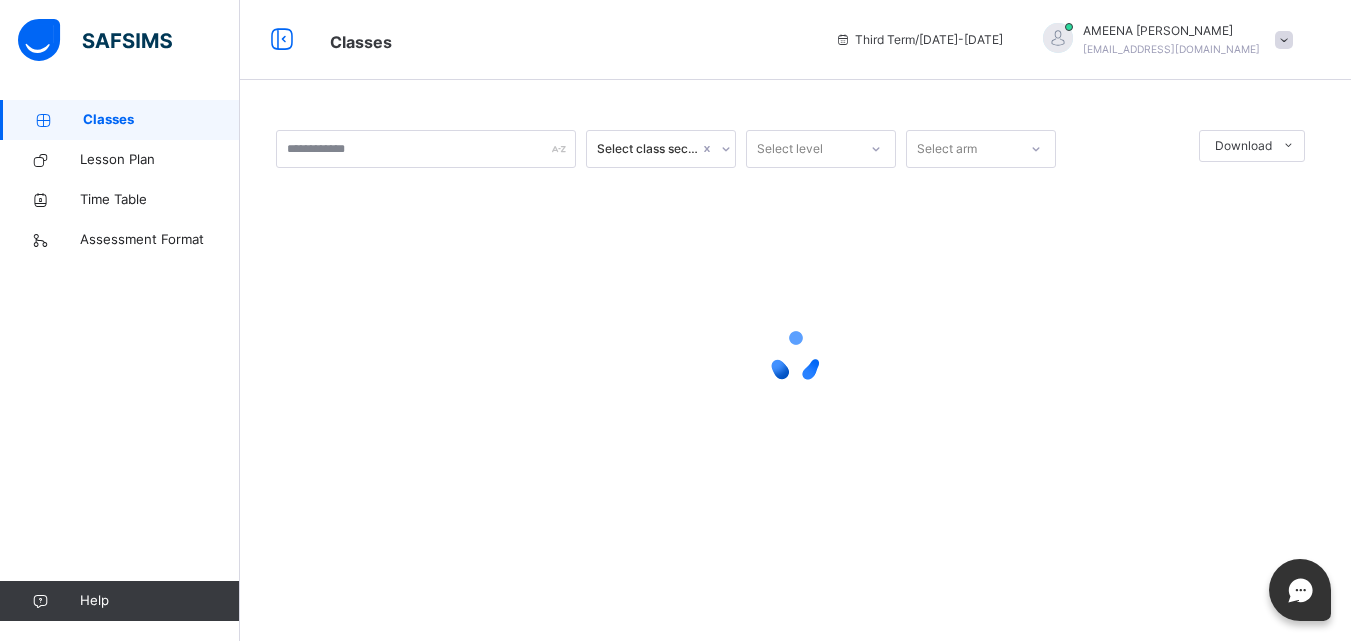 scroll, scrollTop: 0, scrollLeft: 0, axis: both 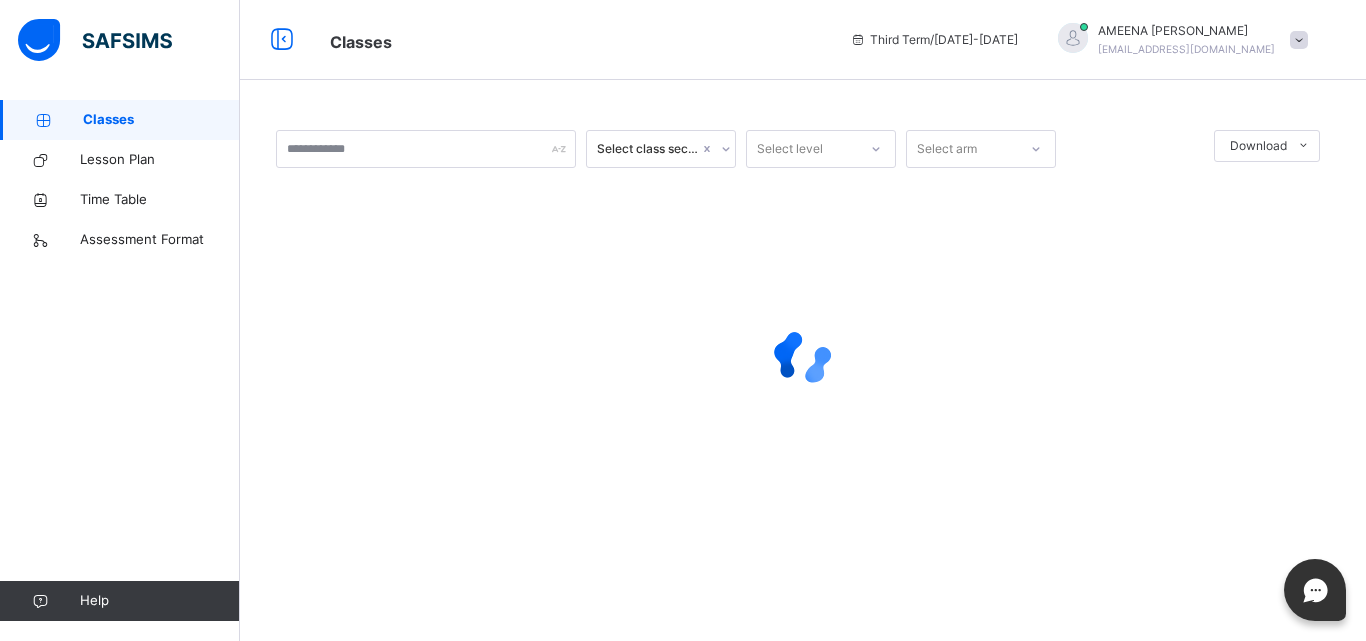click 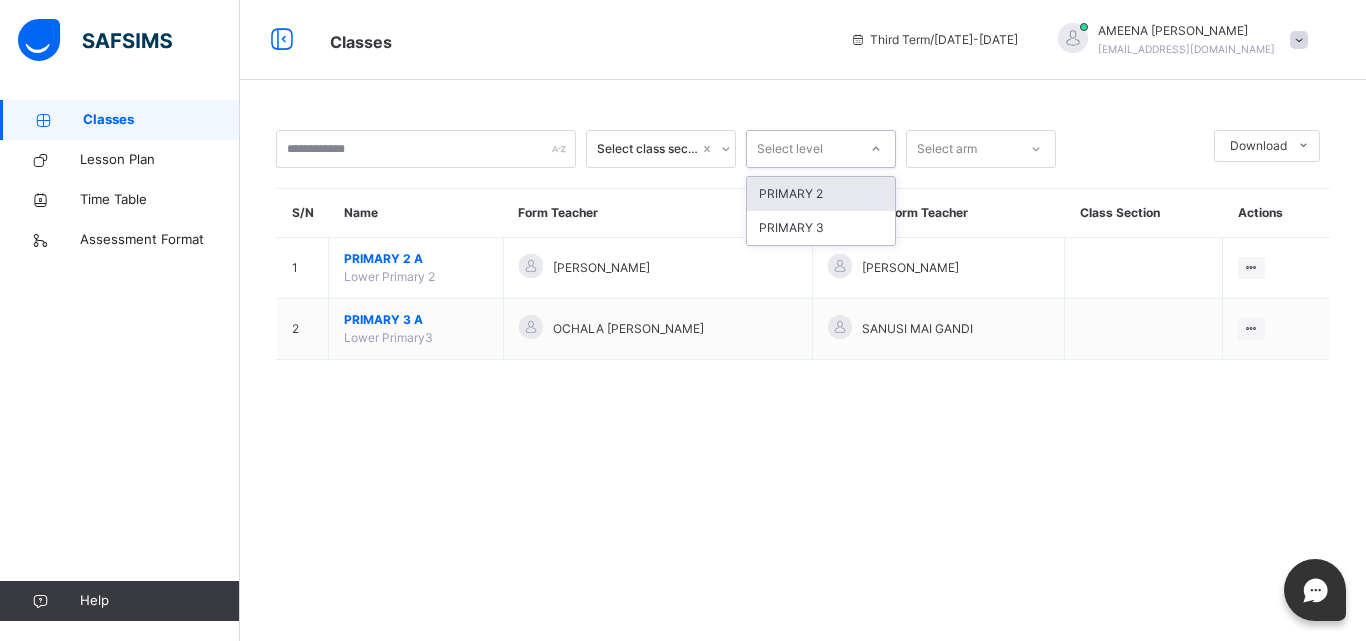 click on "PRIMARY 2" at bounding box center [821, 194] 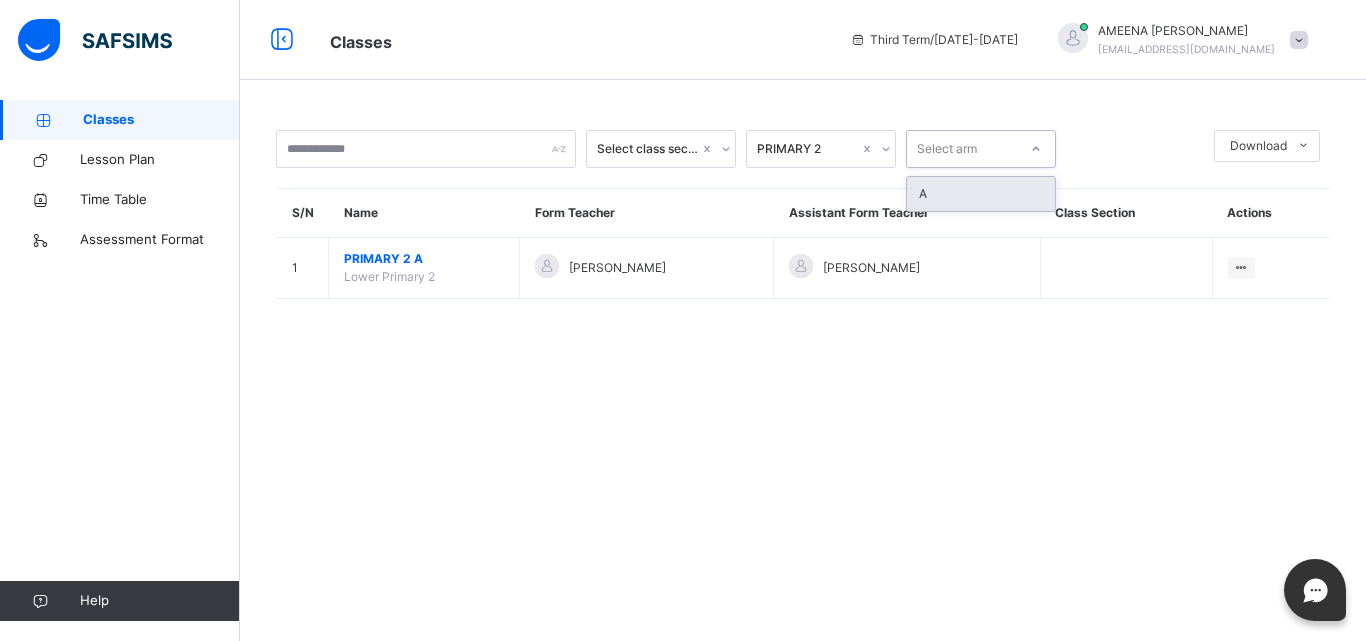 click 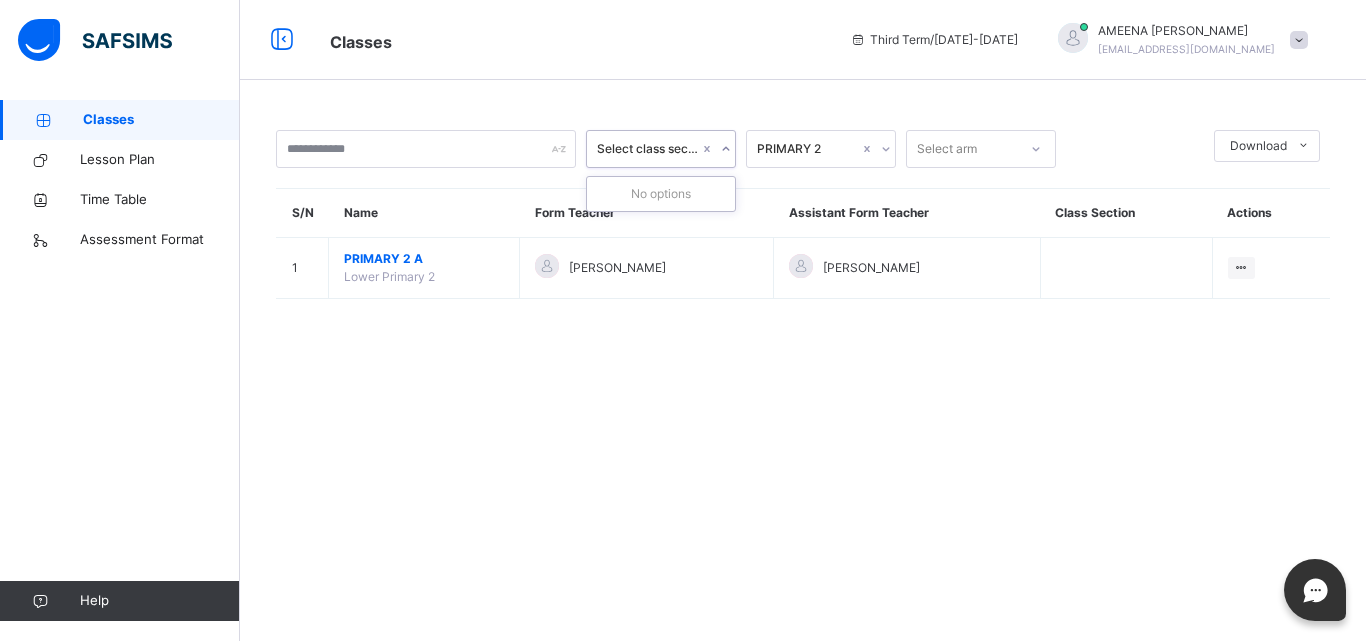 click 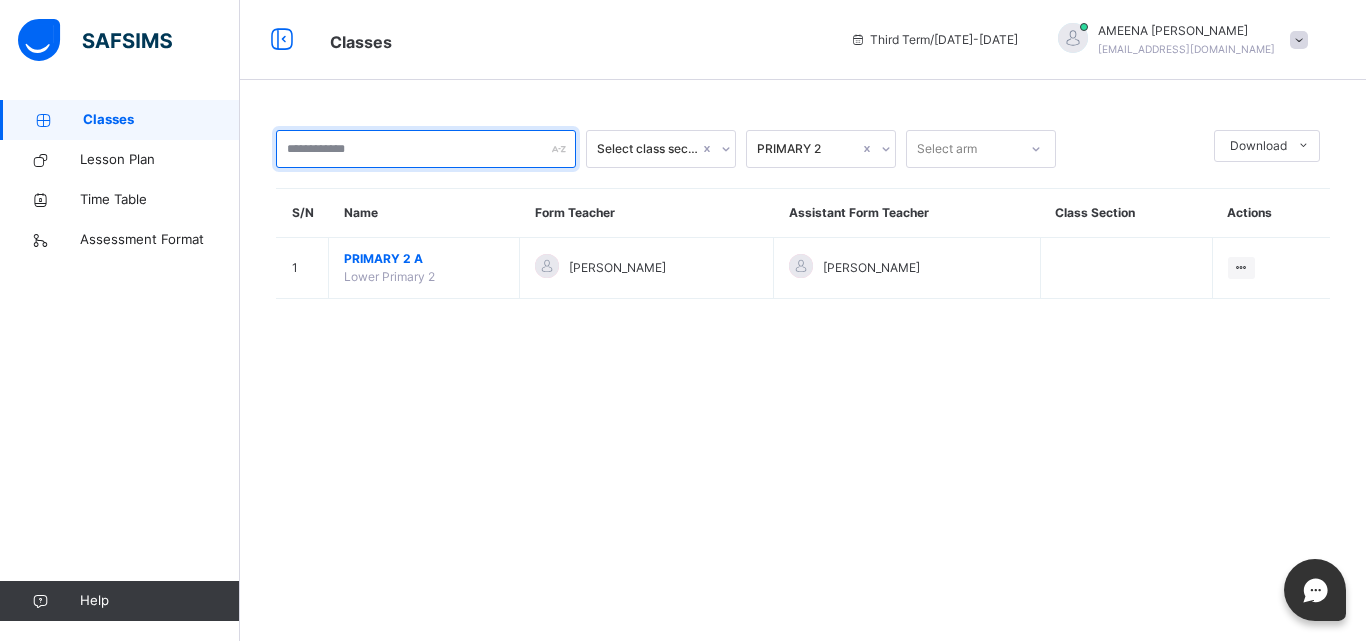 click at bounding box center (426, 149) 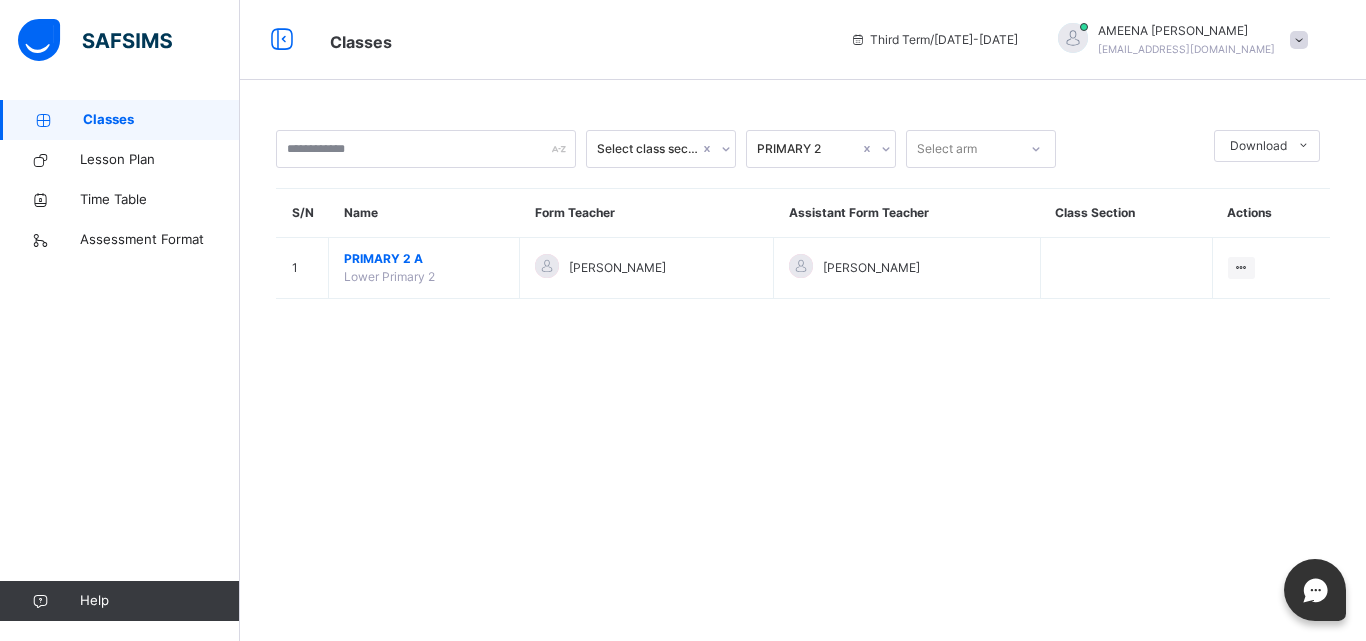 click on "S/N" at bounding box center (303, 213) 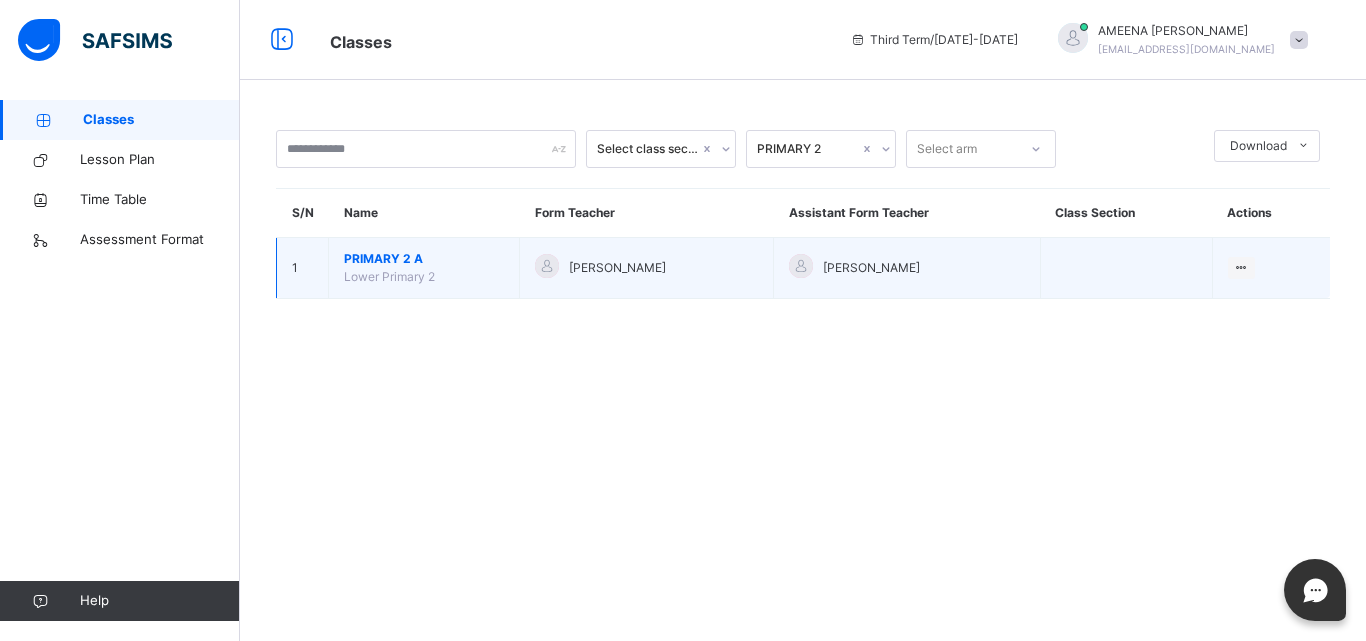 click on "PRIMARY 2   A   Lower Primary 2" at bounding box center (424, 268) 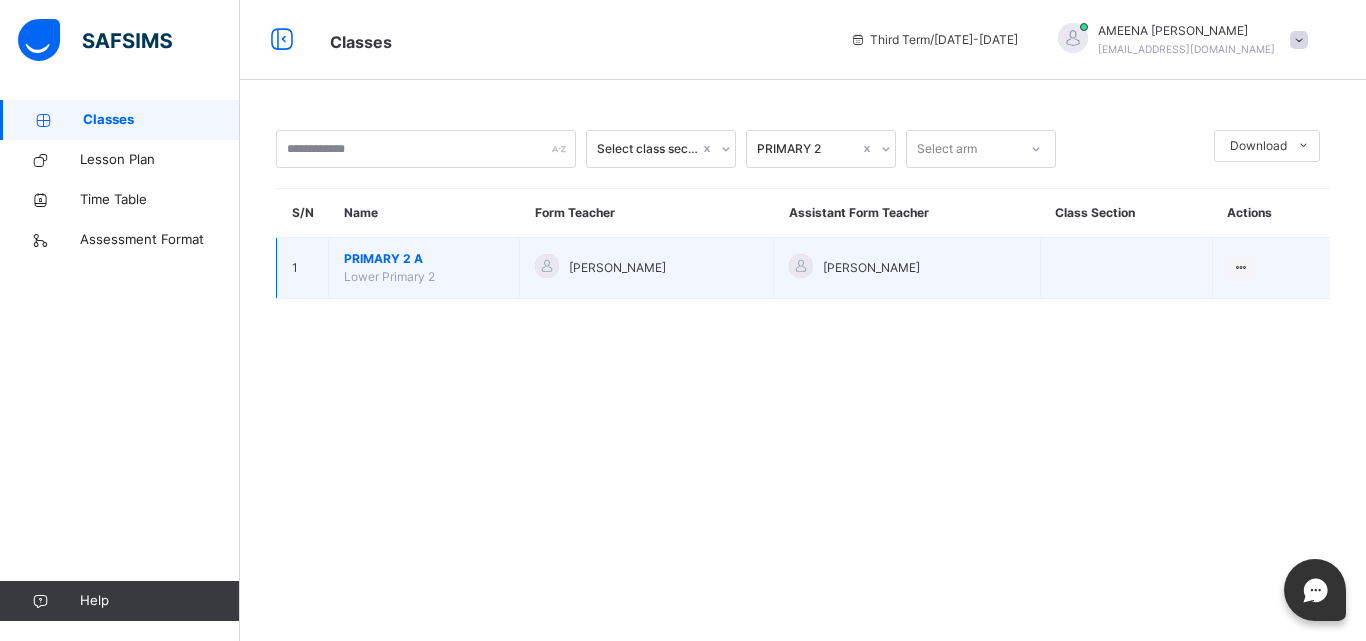 click on "PRIMARY 2   A   Lower Primary 2" at bounding box center [424, 268] 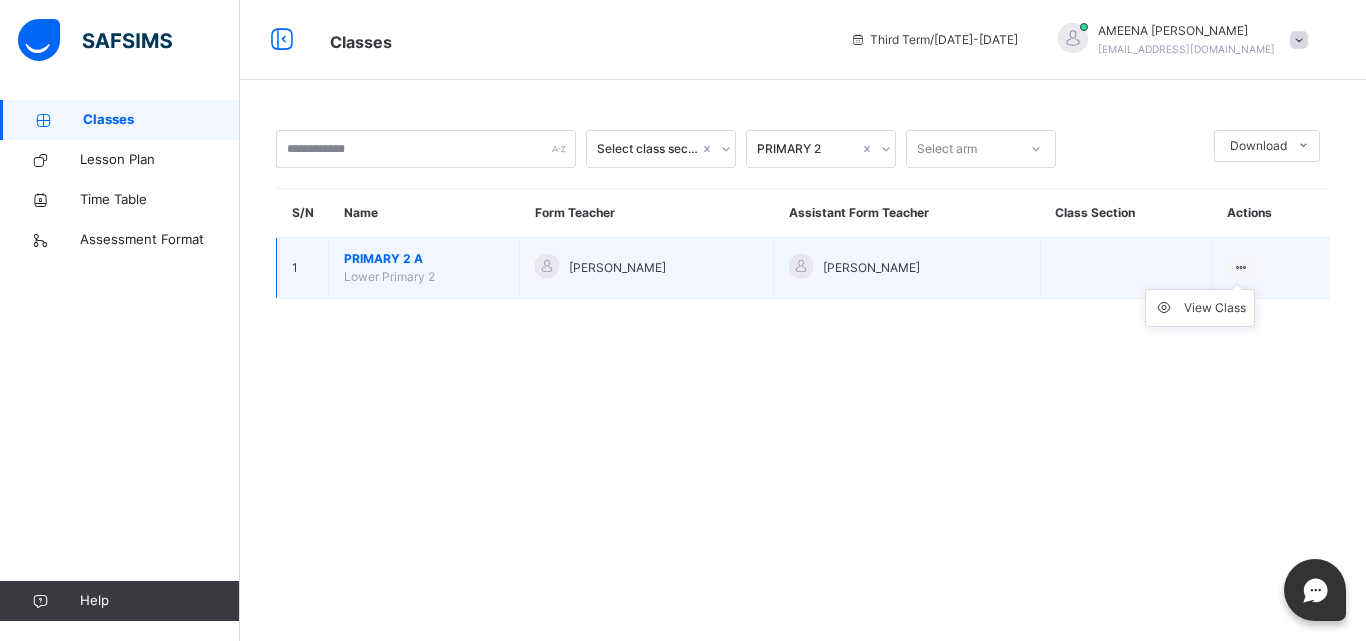 click at bounding box center [1241, 267] 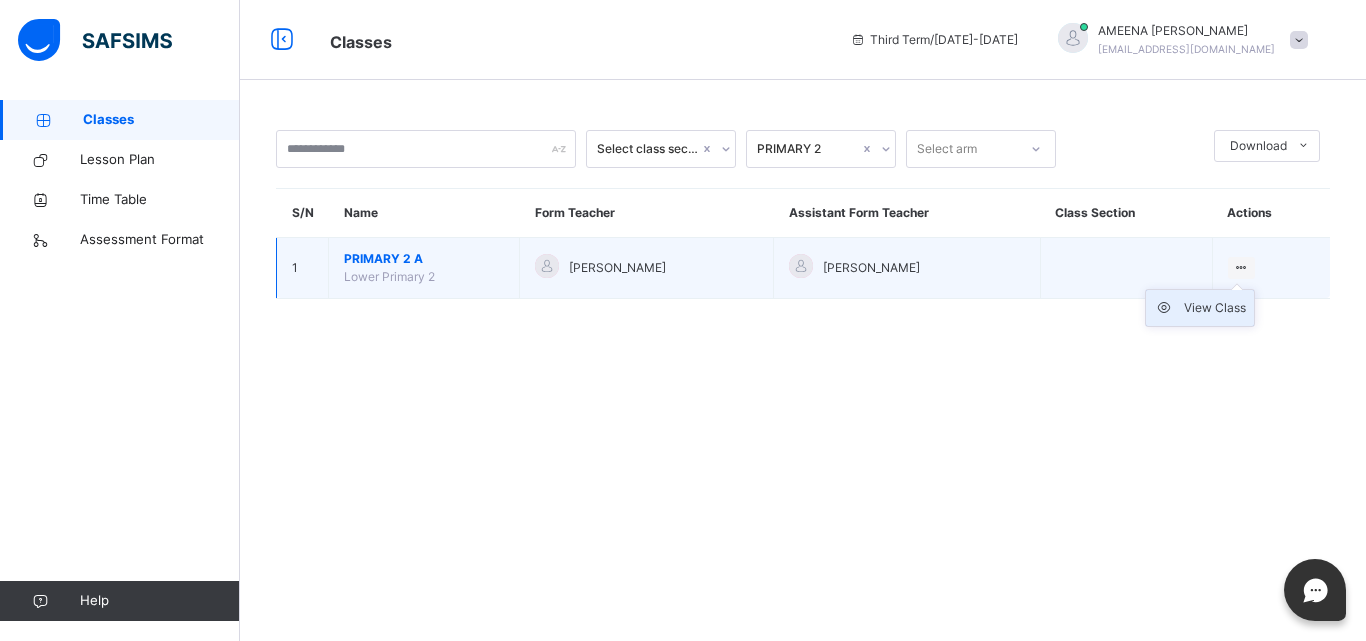 click on "View Class" at bounding box center (1215, 308) 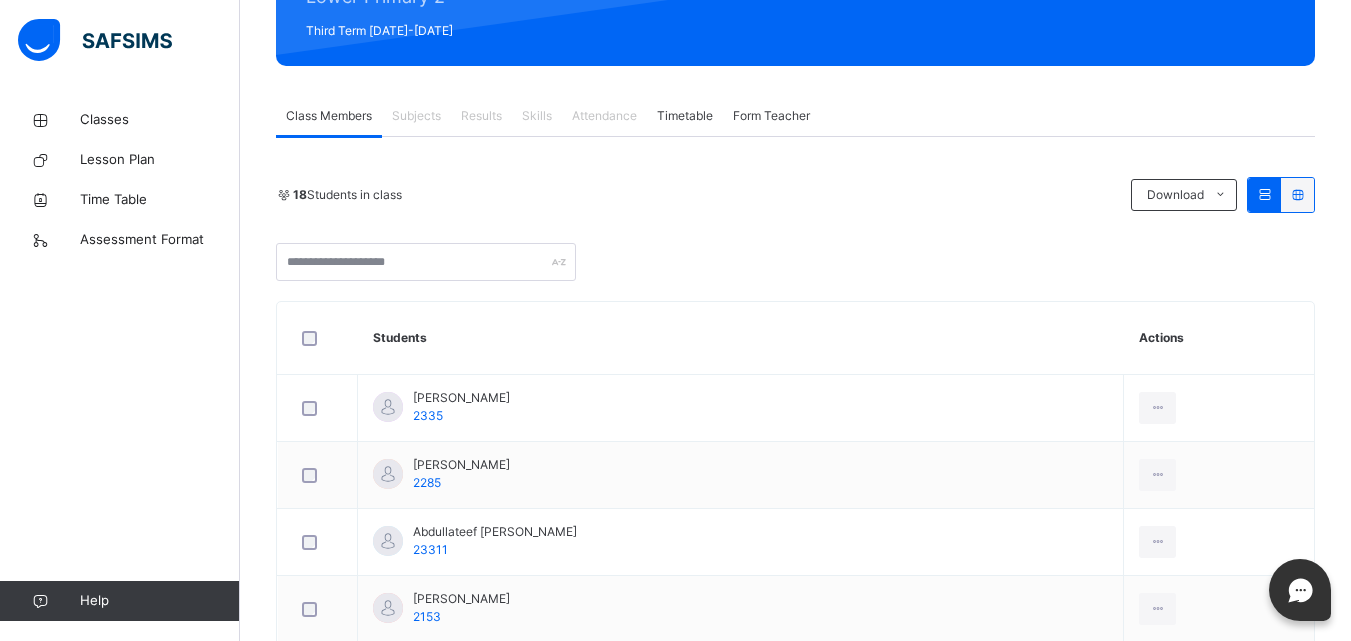 scroll, scrollTop: 320, scrollLeft: 0, axis: vertical 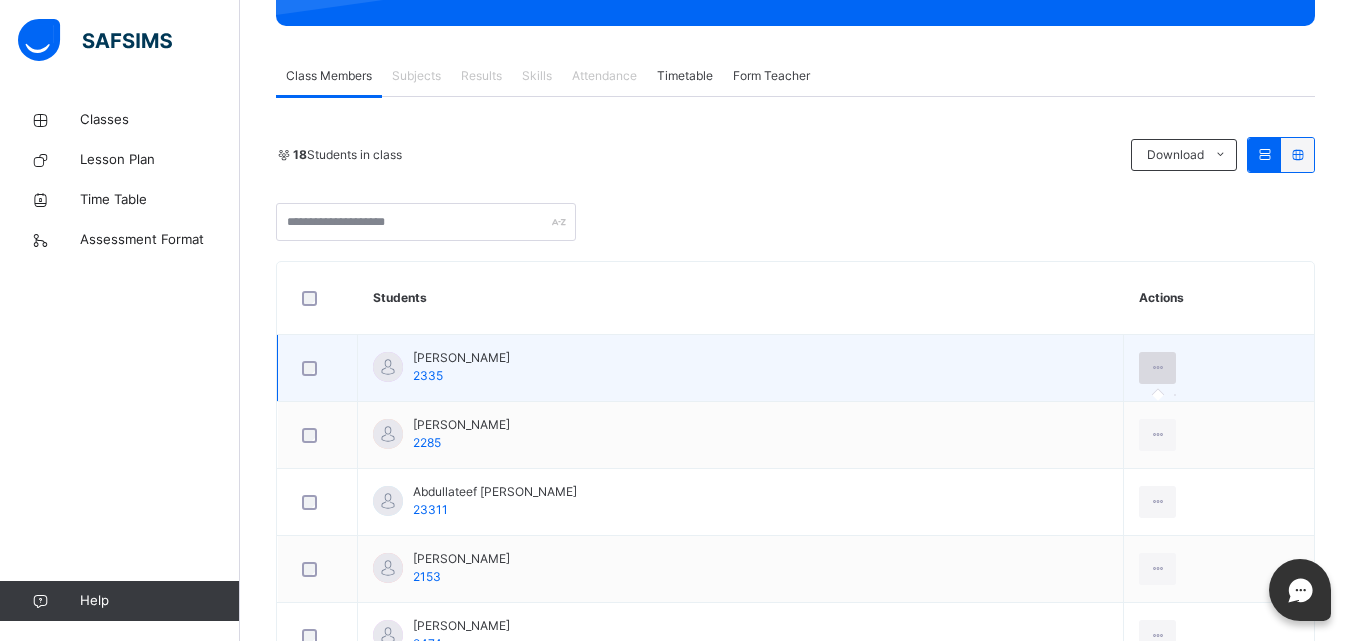 click at bounding box center [1157, 368] 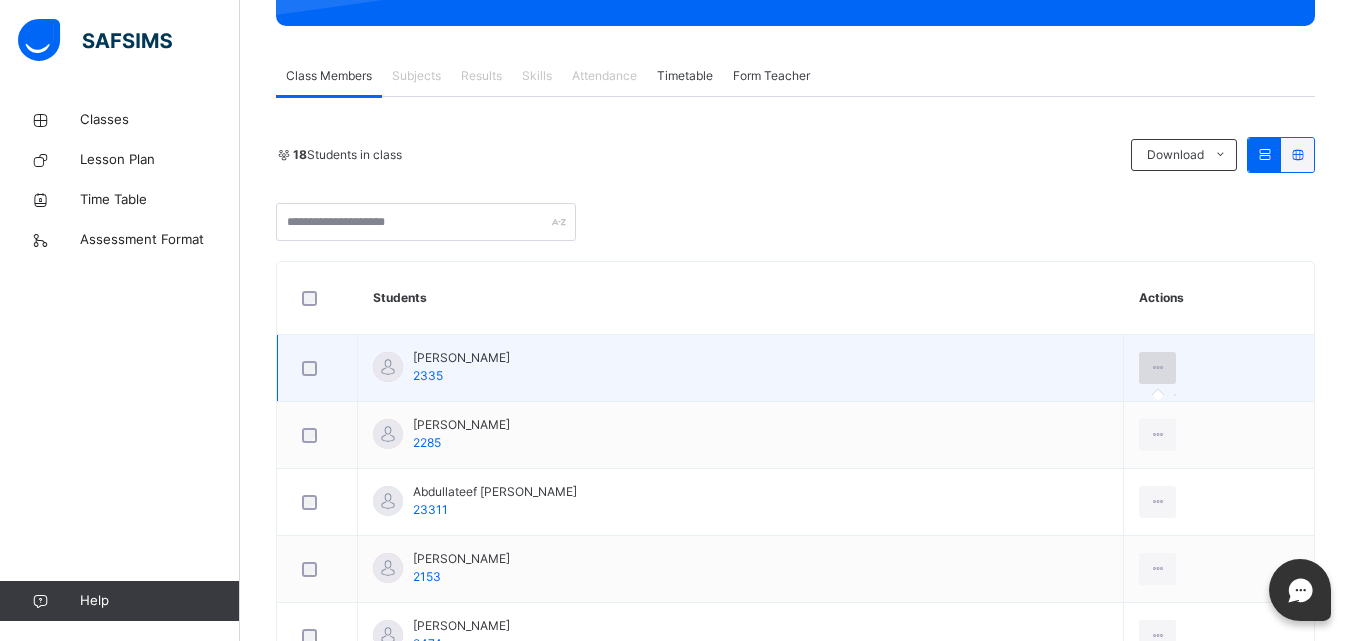 click at bounding box center [1157, 368] 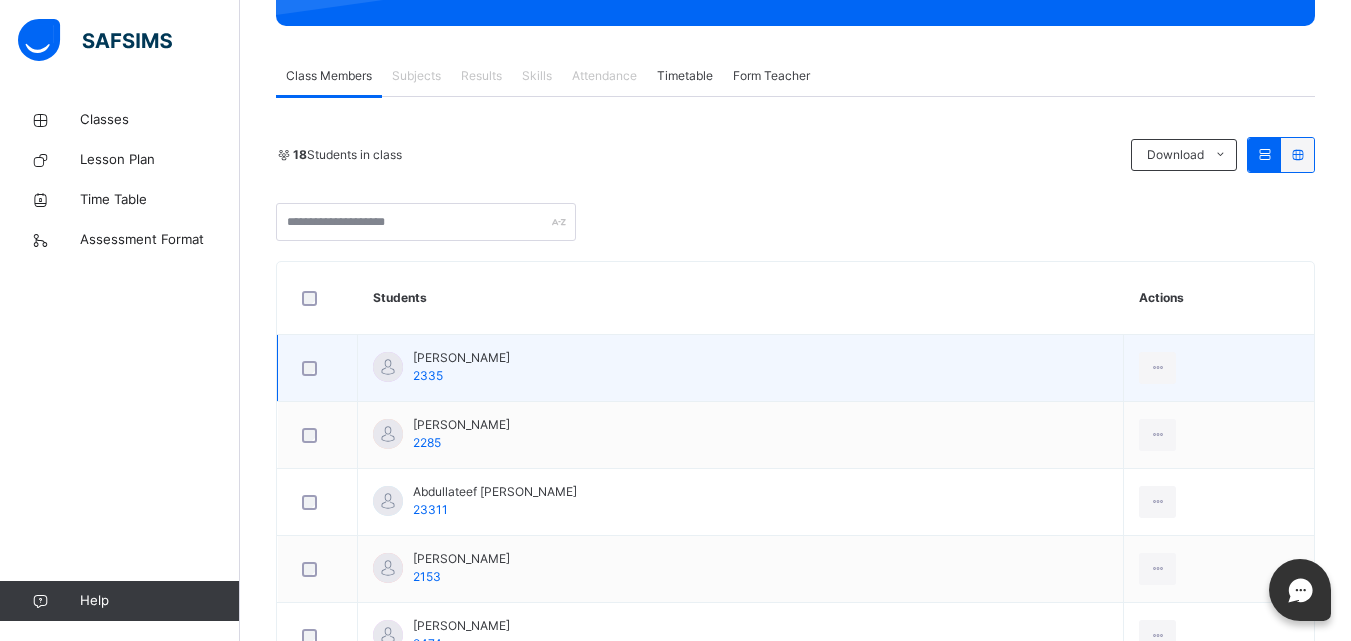 click at bounding box center [317, 368] 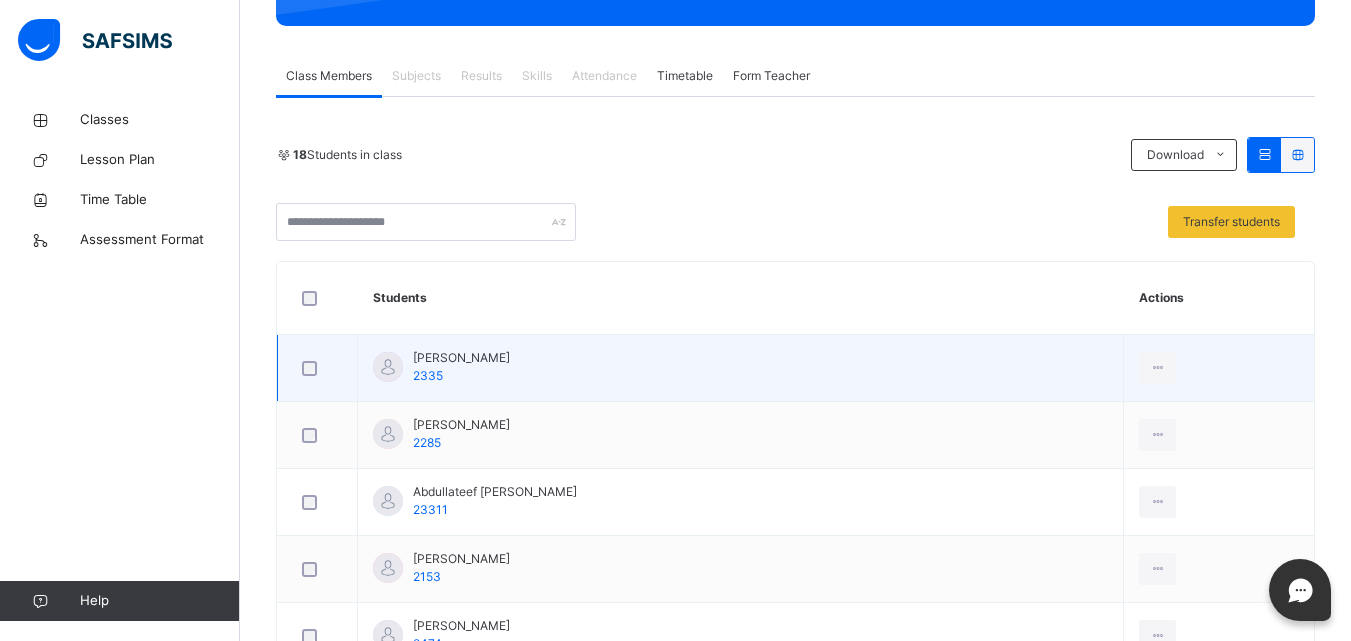 click at bounding box center (388, 367) 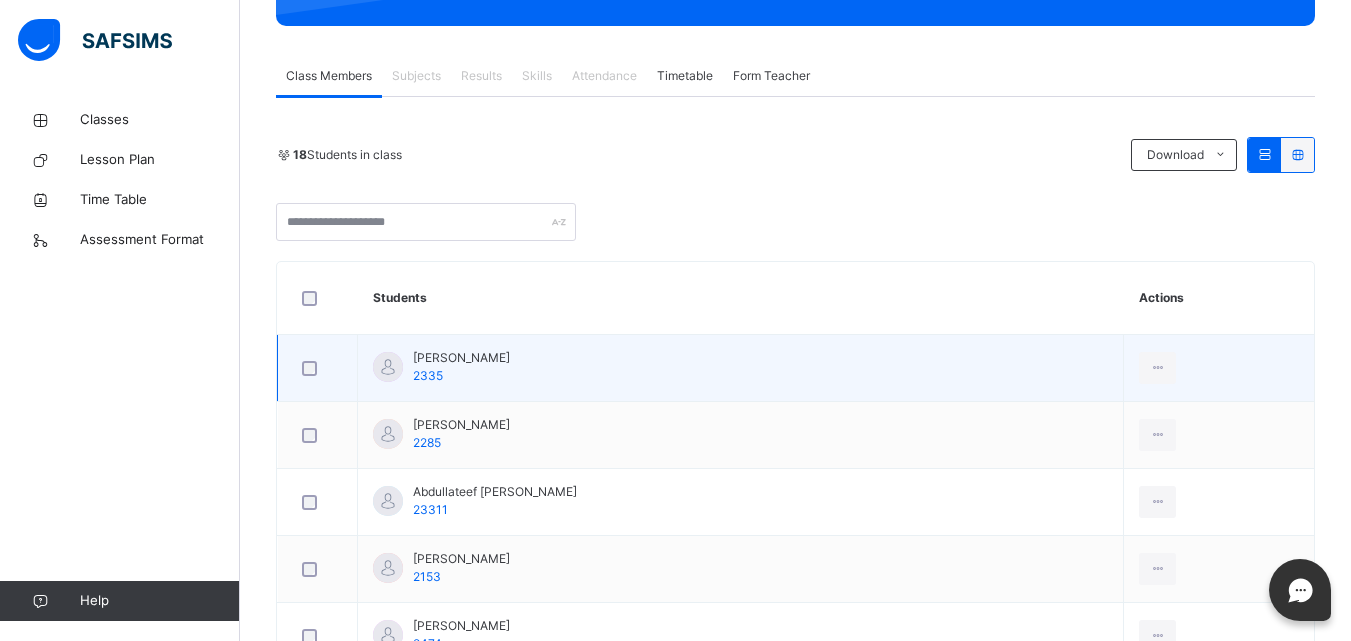 click at bounding box center [1219, 368] 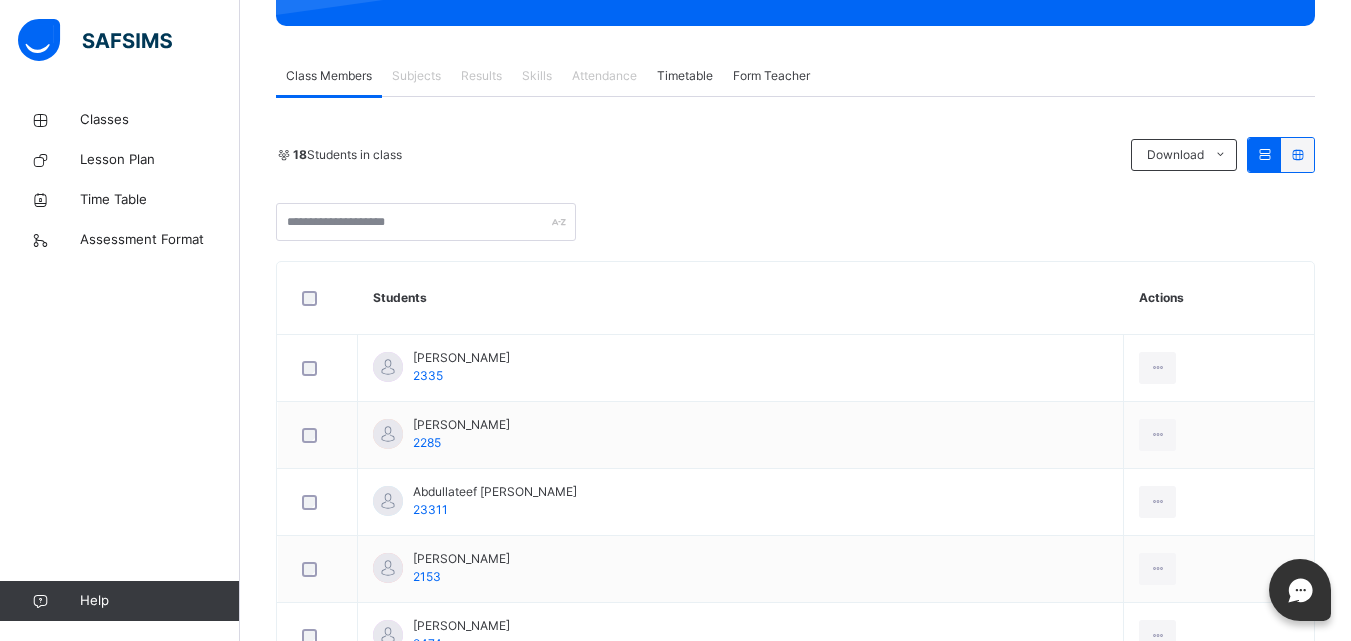 click on "Subjects" at bounding box center (416, 76) 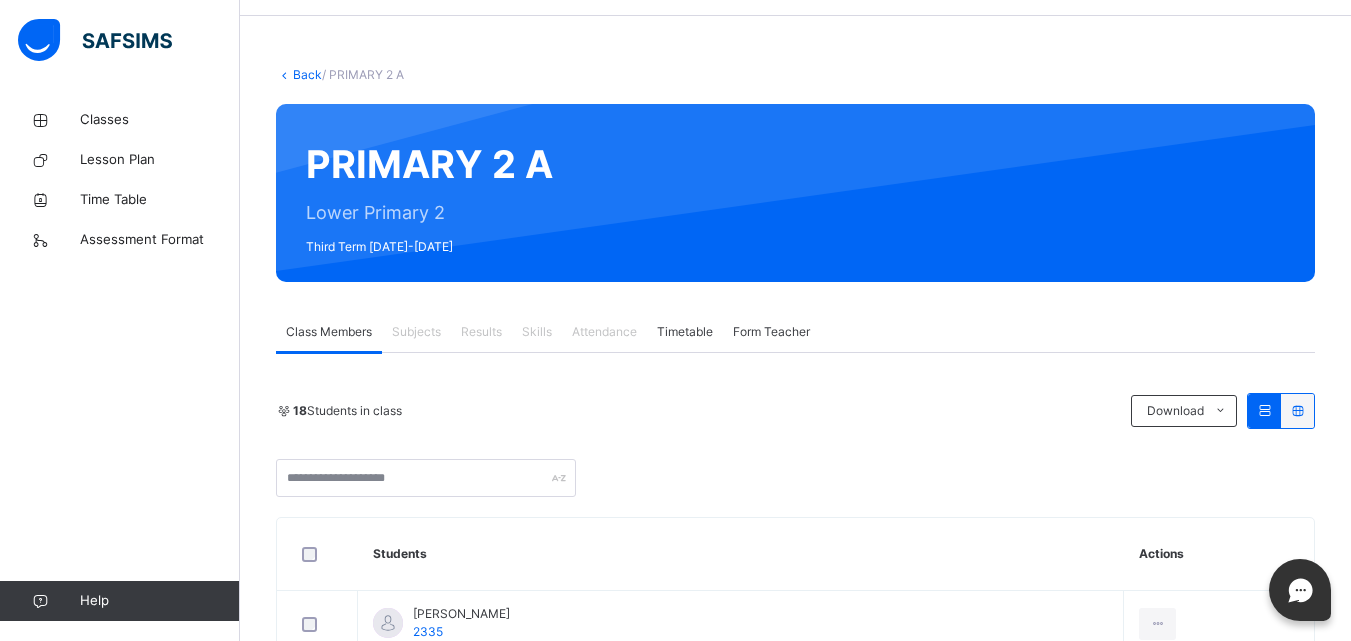 scroll, scrollTop: 0, scrollLeft: 0, axis: both 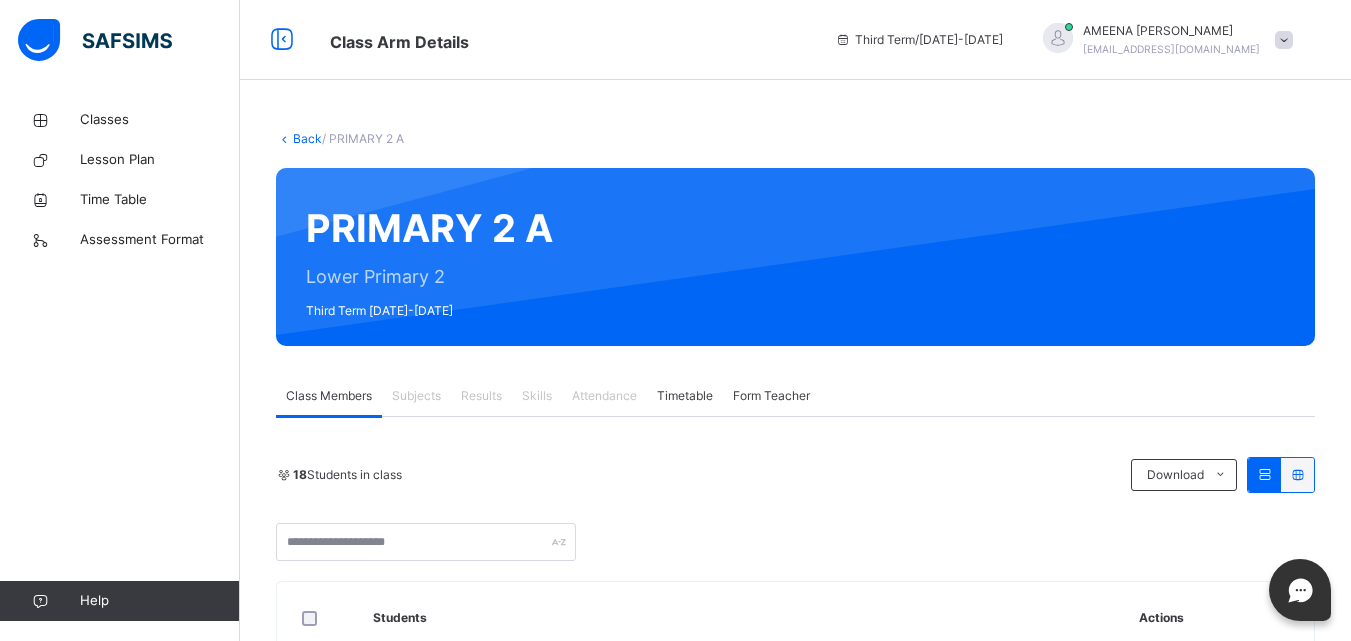click at bounding box center (934, 257) 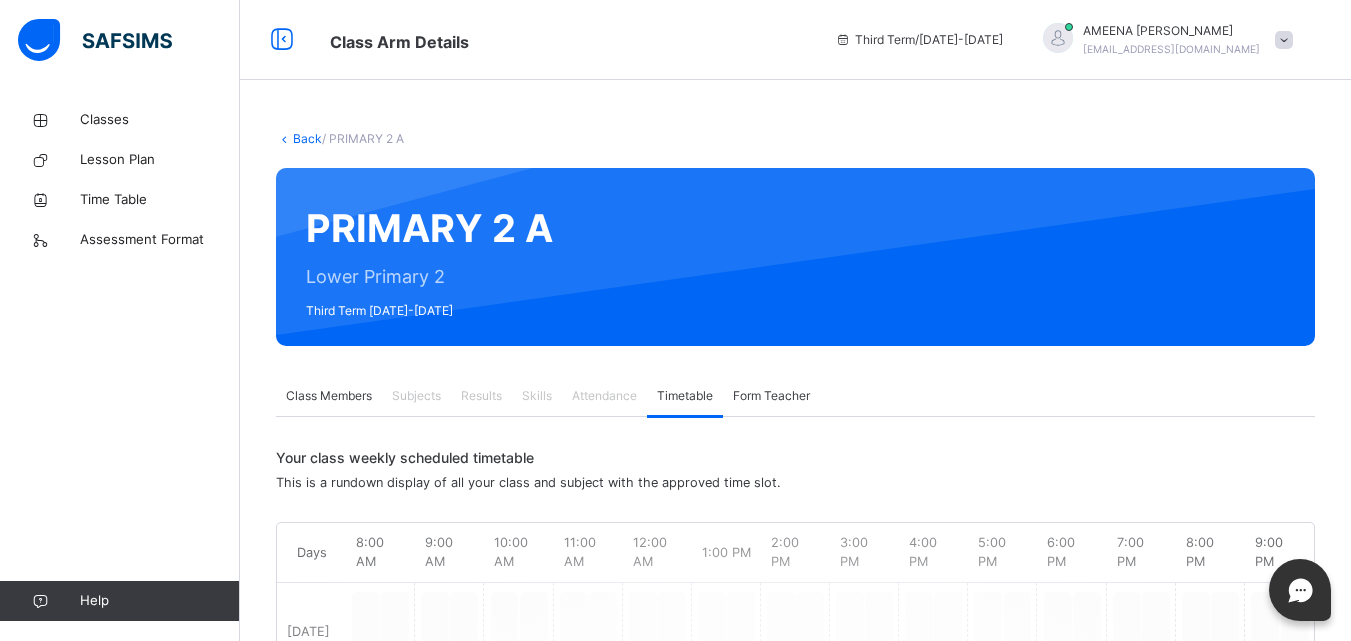 click on "Your class weekly scheduled timetable   This is a rundown display of all your class and subject with the approved time slot. Days 8:00   AM 9:00   AM 10:00   AM 11:00   AM 12:00   AM 1:00   PM 2:00   PM 3:00   PM 4:00   PM 5:00   PM 6:00   PM 7:00   PM 8:00   PM 9:00   PM [DATE] [DATE] [DATE] [DATE] [DATE] [DATE] [DATE] No Schedule Found There are no subjects has been allocated a time slot for this class, if you think it is an error contact your admin." at bounding box center [795, 850] 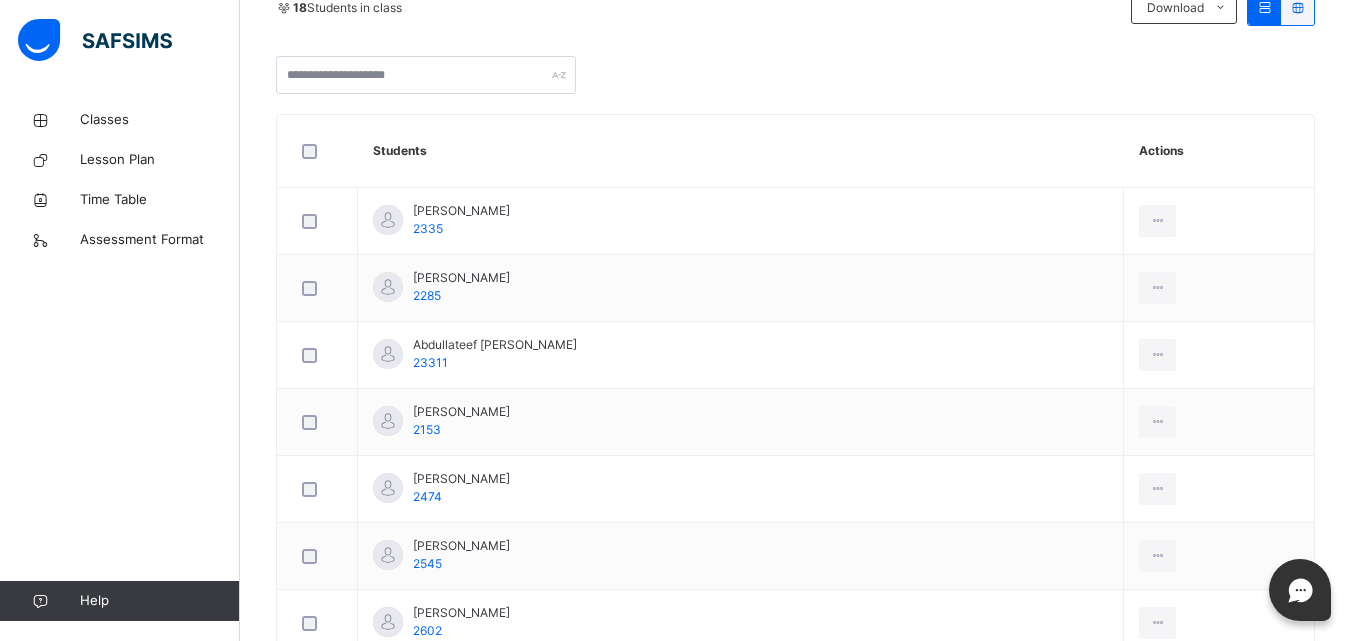 scroll, scrollTop: 507, scrollLeft: 0, axis: vertical 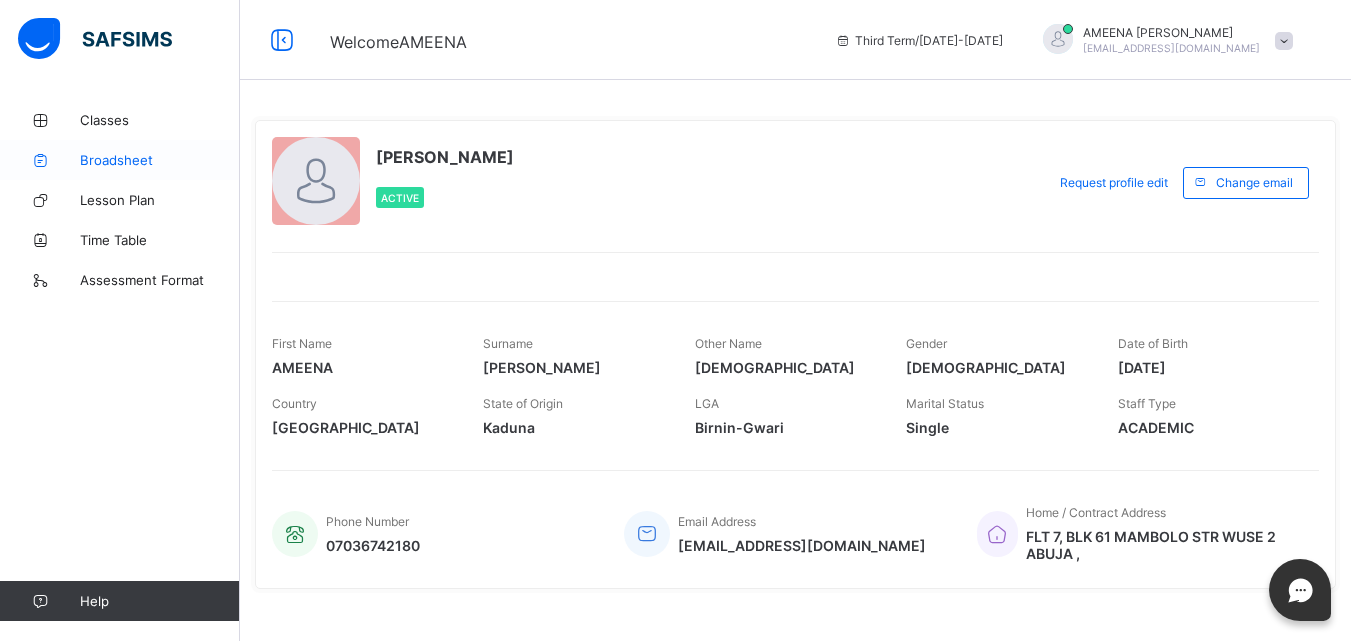click on "Broadsheet" at bounding box center [160, 160] 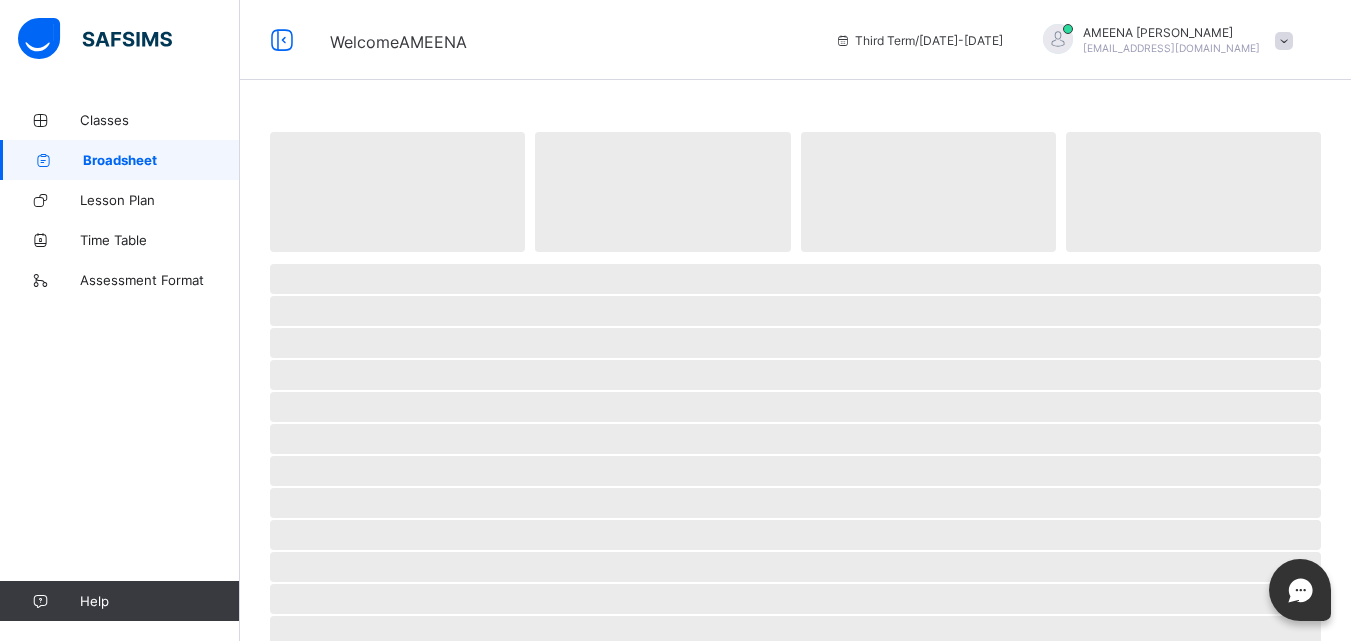 click on "Broadsheet" at bounding box center [161, 160] 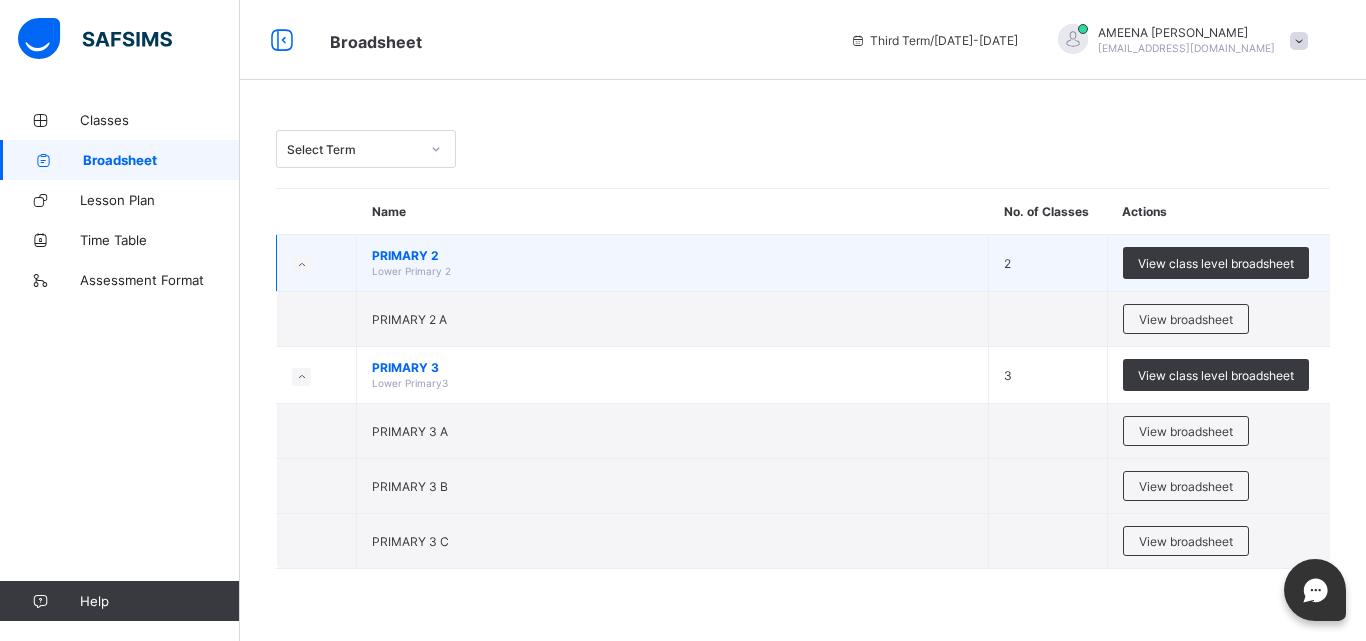 click on "PRIMARY 2" at bounding box center (672, 255) 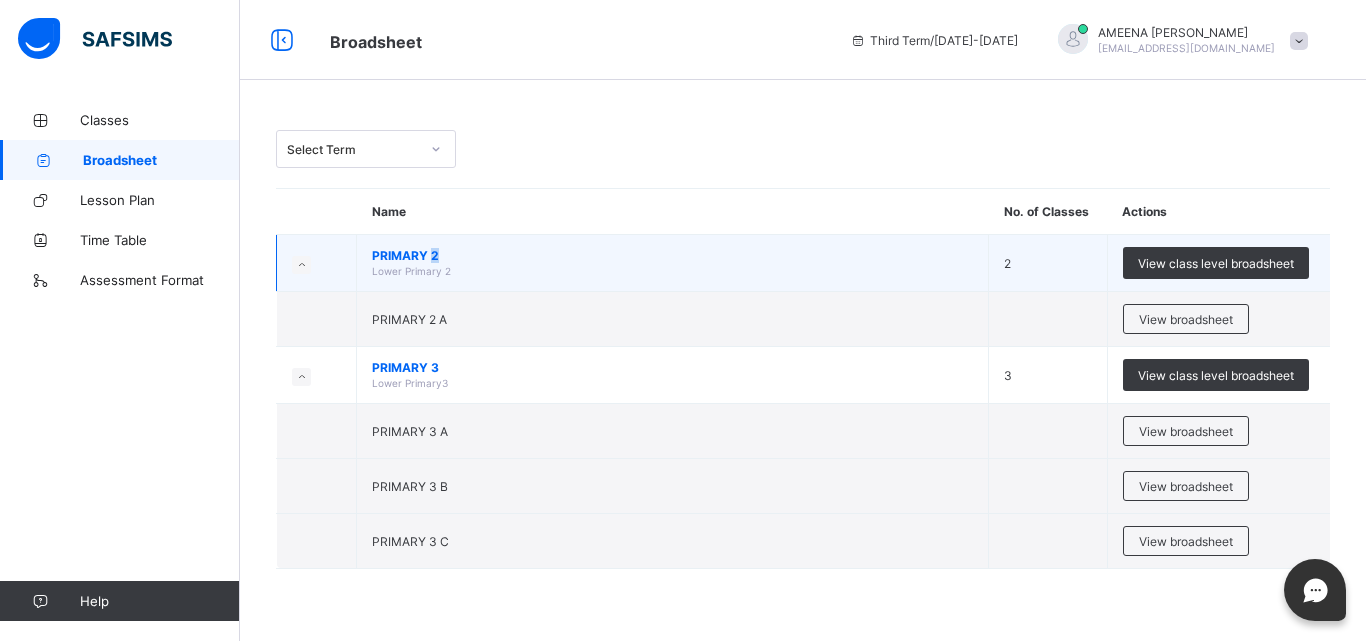click on "PRIMARY 2" at bounding box center (672, 255) 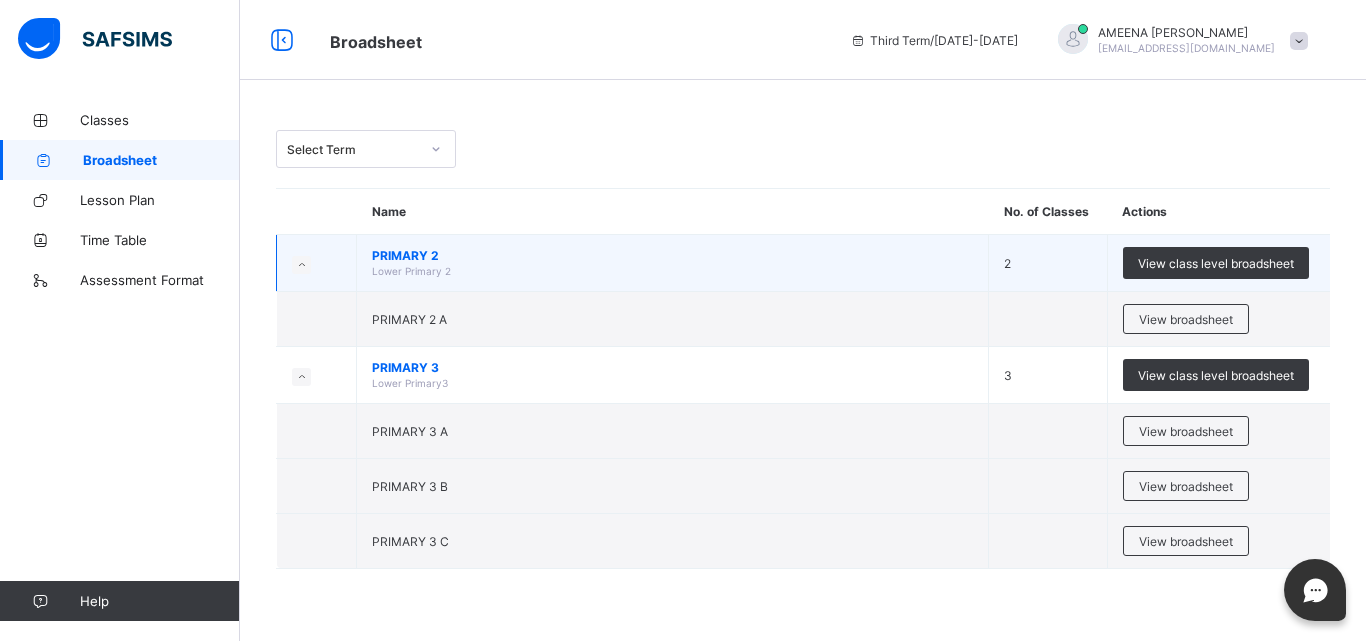 click on "PRIMARY 2     Lower Primary 2" at bounding box center (673, 263) 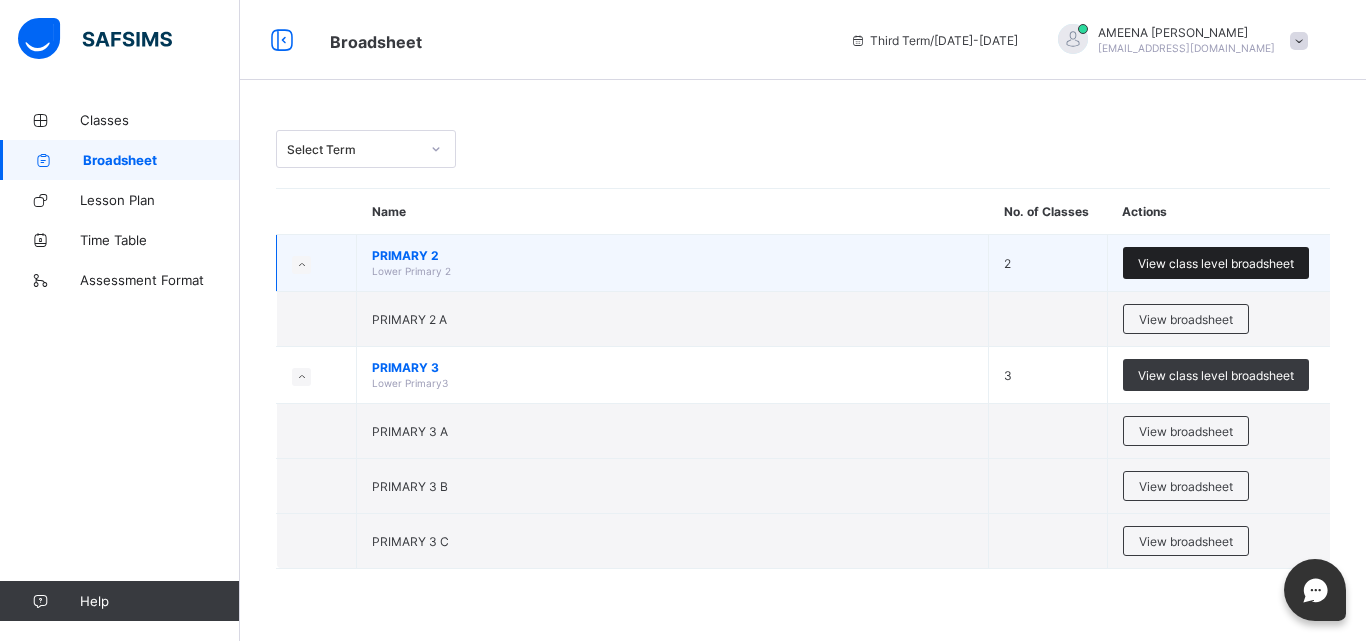 click on "View class level broadsheet" at bounding box center (1216, 263) 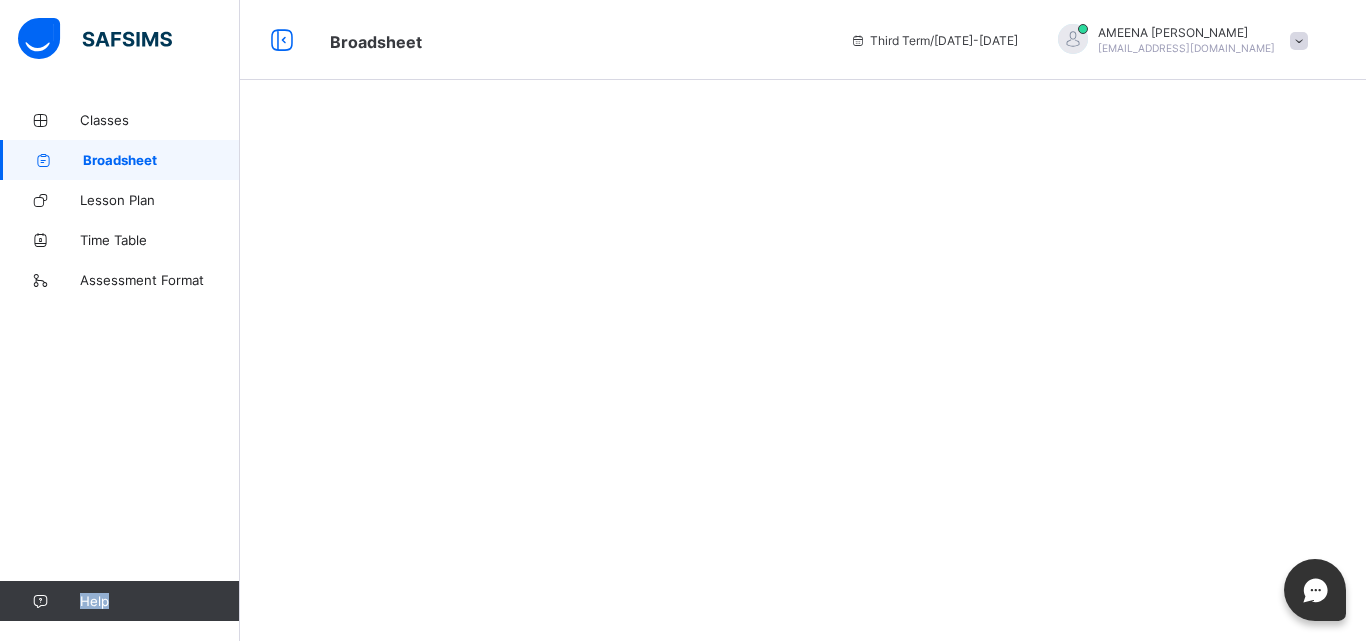 click at bounding box center [803, 320] 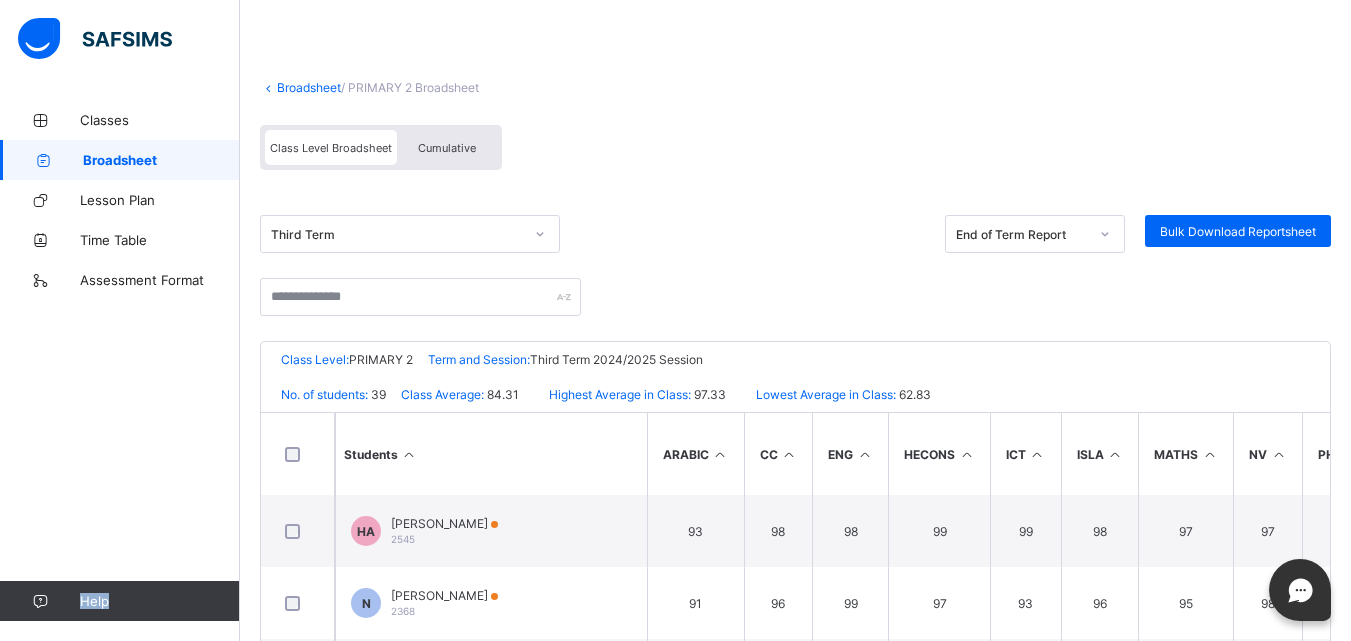 scroll, scrollTop: 186, scrollLeft: 0, axis: vertical 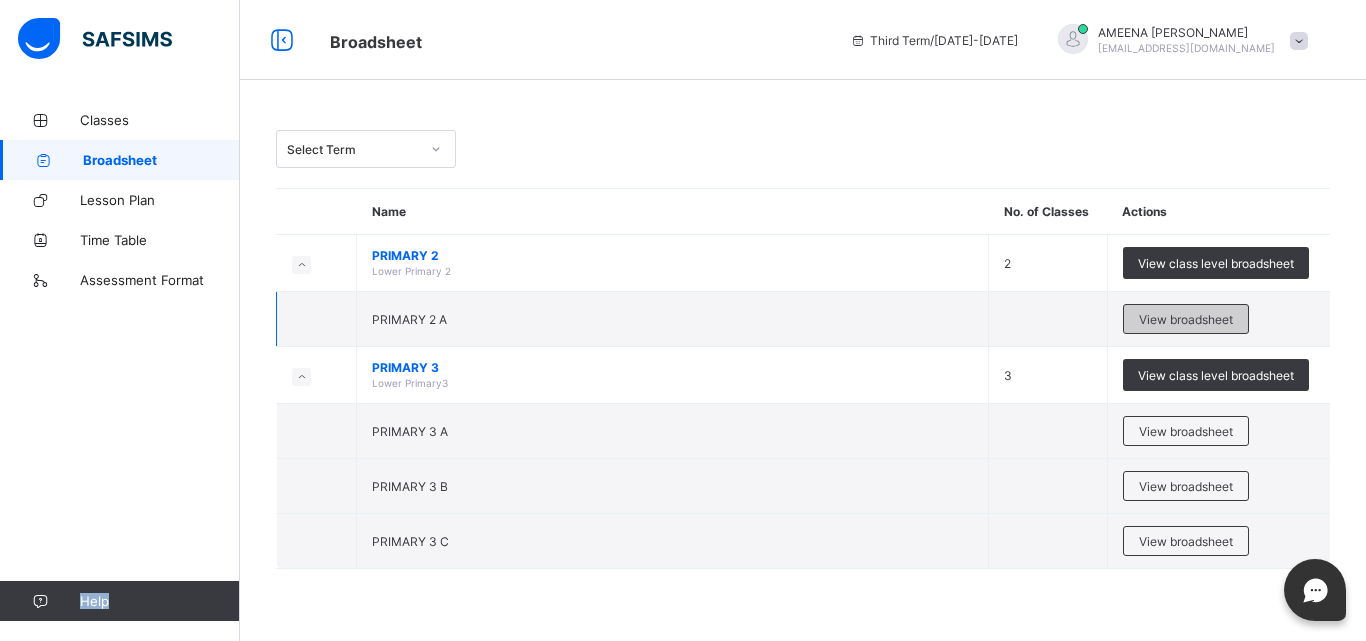 click on "View broadsheet" at bounding box center (1186, 319) 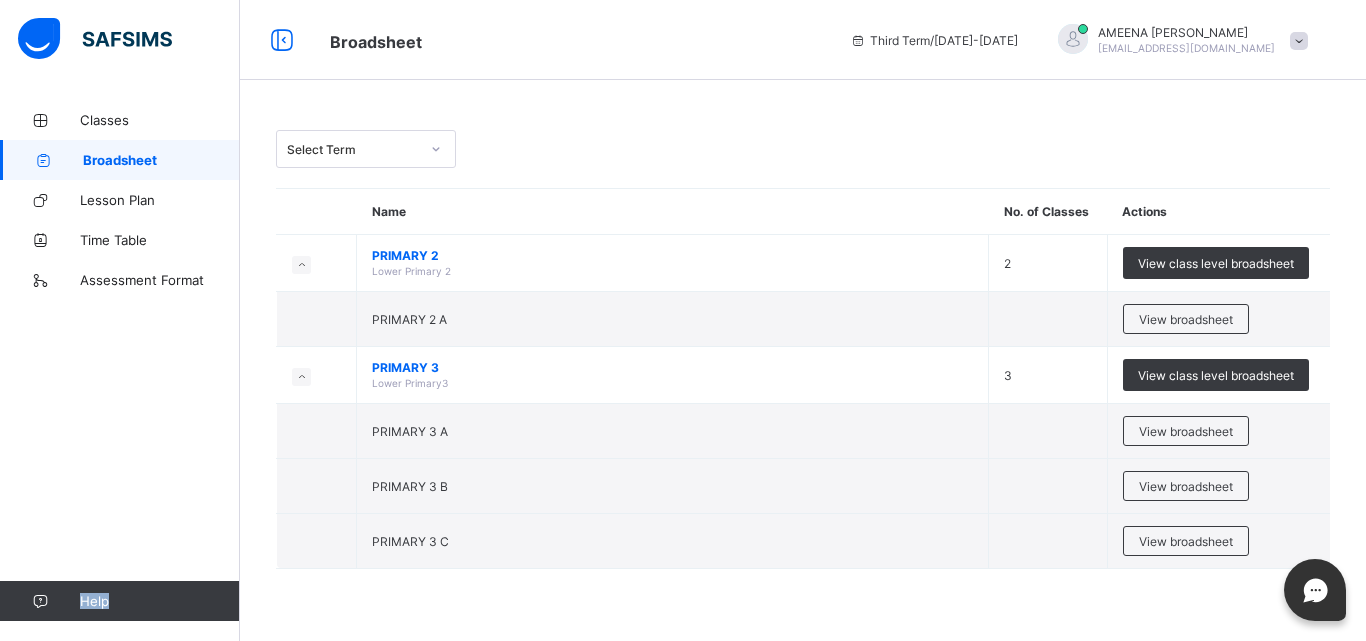 click on "Select Term Name No. of Classes Actions   PRIMARY 2     Lower Primary 2   2   View class level broadsheet   PRIMARY 2 A View broadsheet   PRIMARY 3     Lower Primary3   3   View class level broadsheet   PRIMARY 3 A View broadsheet PRIMARY 3 B View broadsheet PRIMARY 3 C View broadsheet × Approve All Results In School This action would approve all the results for the Current Term in this school. Are you
sure you want to carry on? Cancel Yes, Approve all results × How satisfied are you with using SAFSIMS? 😞 🙁 😐 🙂 😄 Very Dissatisfied Very Satisfied Submit Close" at bounding box center (803, 320) 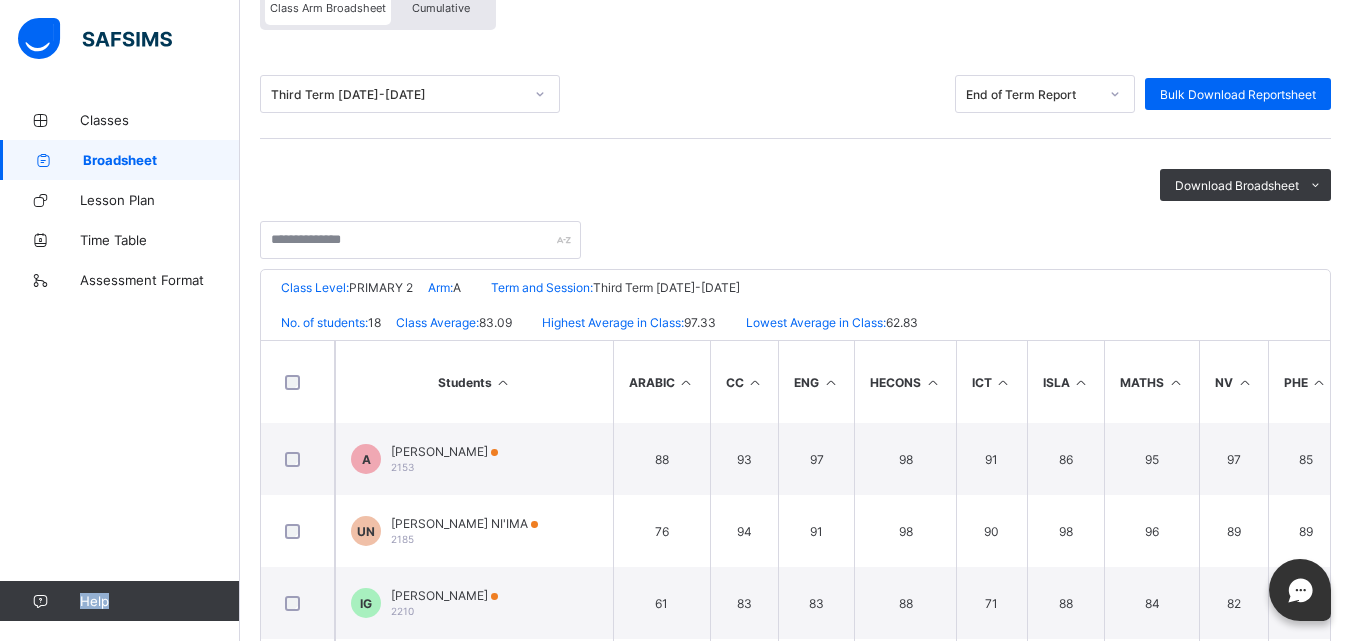 scroll, scrollTop: 214, scrollLeft: 0, axis: vertical 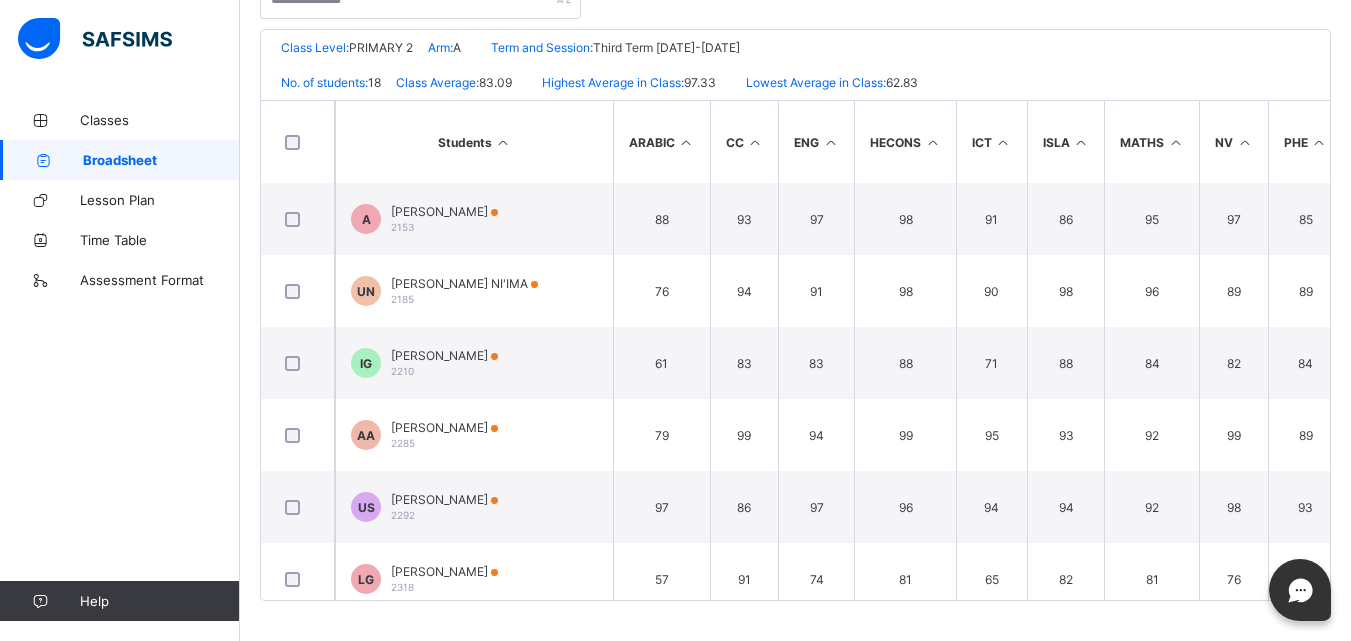 click on "Broadsheet  / PRIMARY 2 A Class Arm Broadsheet Cumulative Third Term 2024-2025 End of Term Report Bulk Download Reportsheet Download Broadsheet PDF Excel sheet ESTEEM LEARNING CENTRE Date: 14th Jul 2025, 3:13:25 pm  Class Level:  PRIMARY 2  Arm:  A  Term and Session:  Third Term 2024-2025  No. of students:  18  Class Average:  83.09  Highest Average in Class:  97.33  Lowest Average in Class:  62.83 S/NO Admission No. Full Name ARABIC CC ENG HECONS ICT ISLA MATHS NV PHE QURAN SC VR TOTAL Average Position  Grade 1 2153 ADAM ABDULLAHI    88   93   97   98   91   86   95   97   85   93   96   99 1118 93.17 4th A 2 2185 UMAR FATIMA NI'IMA   76   94   91   98   90   98   96   89   89   92   94   71 1078 89.83 5th B+ 3 2210 ILYASU YUSUF GAMBO   61   83   83   88   71   88   84   82   84   86   91   54 955 79.58 12th C+ 4 2285 ABDULLAHI HAAJAR ABDULMUMIN   79   99   94   99   95   93   92   99   89   93   96   96 1124 93.67 3rd A 5 2292 UMAR FATIMAH SHEHU   97   86   97   96   94   94   92   98   93   95   97   97 A" at bounding box center [795, 150] 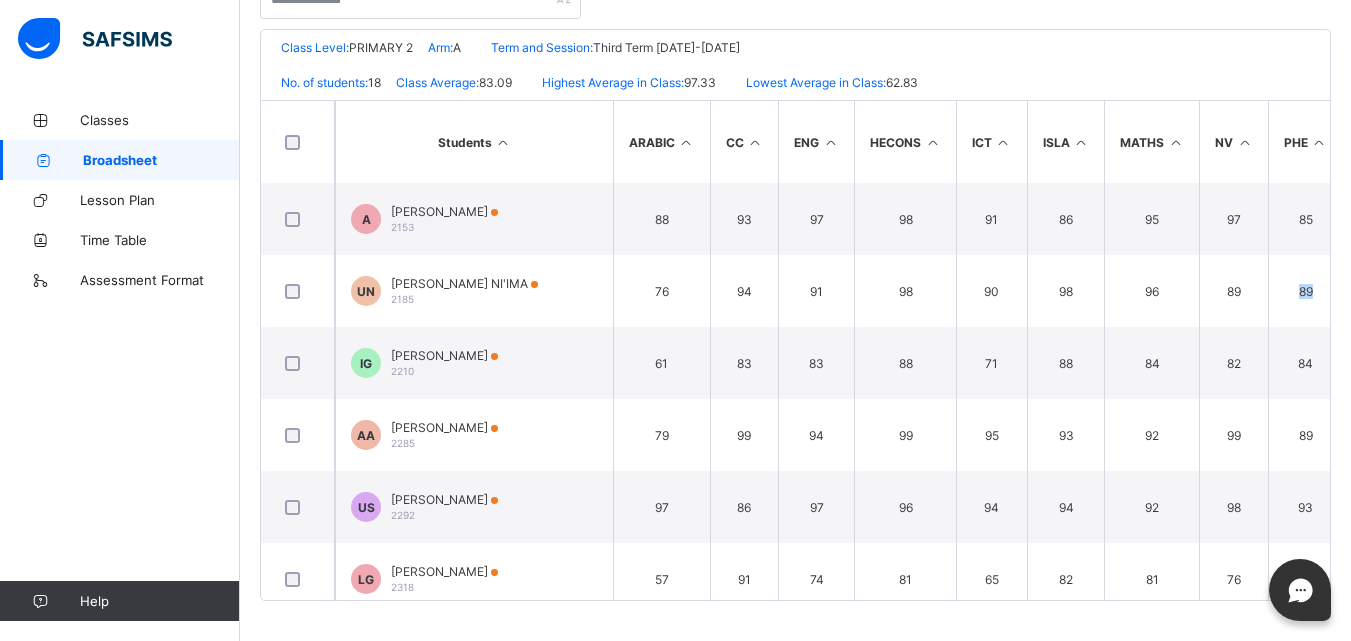 drag, startPoint x: 1350, startPoint y: 300, endPoint x: 1339, endPoint y: 315, distance: 18.601076 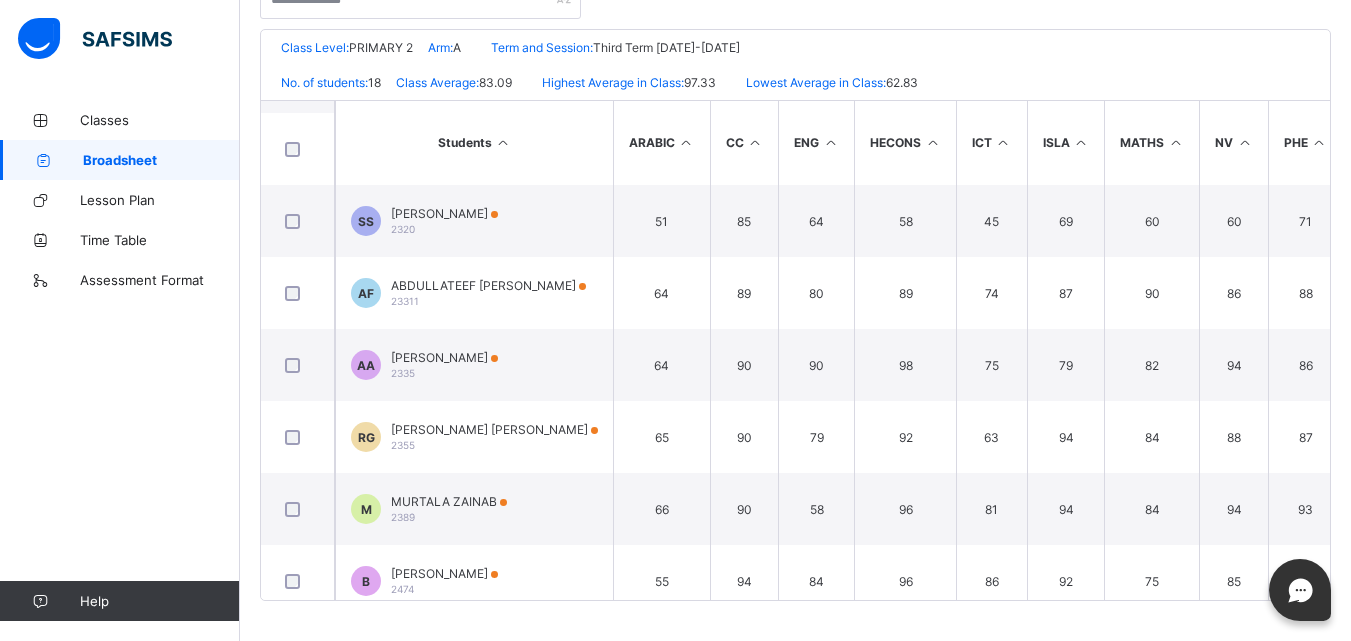 scroll, scrollTop: 0, scrollLeft: 0, axis: both 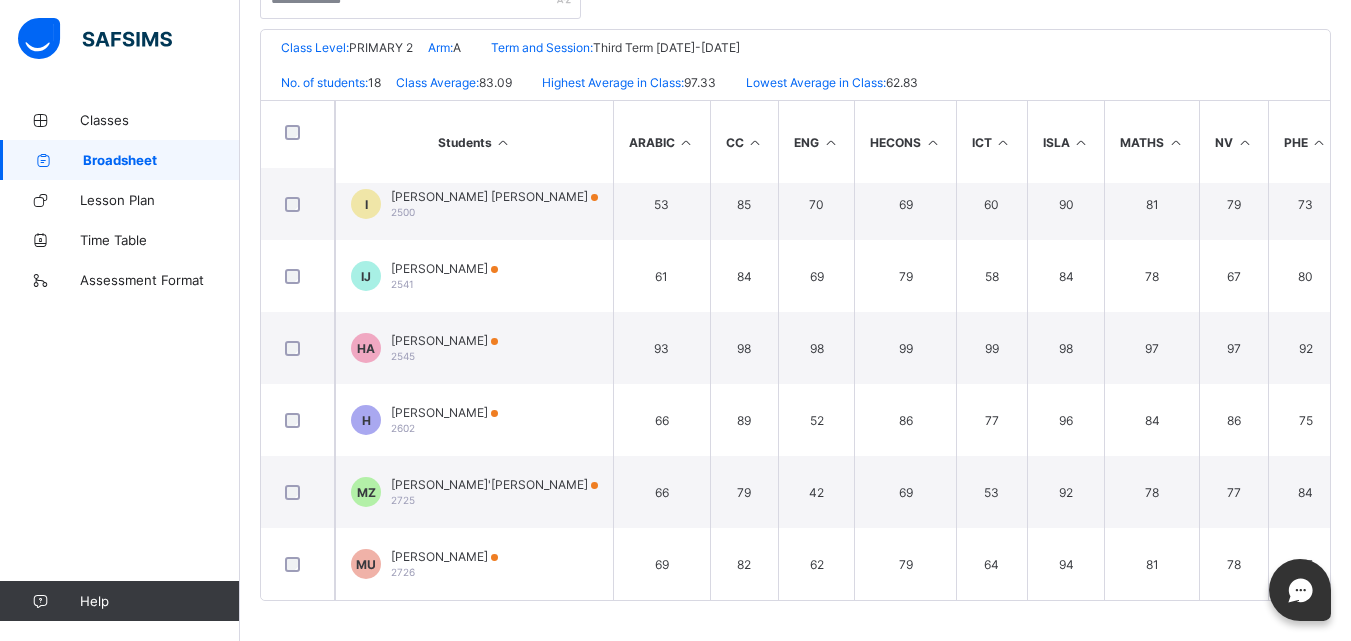click on "Broadsheet  / PRIMARY 2 A Class Arm Broadsheet Cumulative Third Term 2024-2025 End of Term Report Bulk Download Reportsheet Download Broadsheet PDF Excel sheet ESTEEM LEARNING CENTRE Date: 14th Jul 2025, 3:13:25 pm  Class Level:  PRIMARY 2  Arm:  A  Term and Session:  Third Term 2024-2025  No. of students:  18  Class Average:  83.09  Highest Average in Class:  97.33  Lowest Average in Class:  62.83 S/NO Admission No. Full Name ARABIC CC ENG HECONS ICT ISLA MATHS NV PHE QURAN SC VR TOTAL Average Position  Grade 1 2153 ADAM ABDULLAHI    88   93   97   98   91   86   95   97   85   93   96   99 1118 93.17 4th A 2 2185 UMAR FATIMA NI'IMA   76   94   91   98   90   98   96   89   89   92   94   71 1078 89.83 5th B+ 3 2210 ILYASU YUSUF GAMBO   61   83   83   88   71   88   84   82   84   86   91   54 955 79.58 12th C+ 4 2285 ABDULLAHI HAAJAR ABDULMUMIN   79   99   94   99   95   93   92   99   89   93   96   96 1124 93.67 3rd A 5 2292 UMAR FATIMAH SHEHU   97   86   97   96   94   94   92   98   93   95   97   97 A" at bounding box center [795, 150] 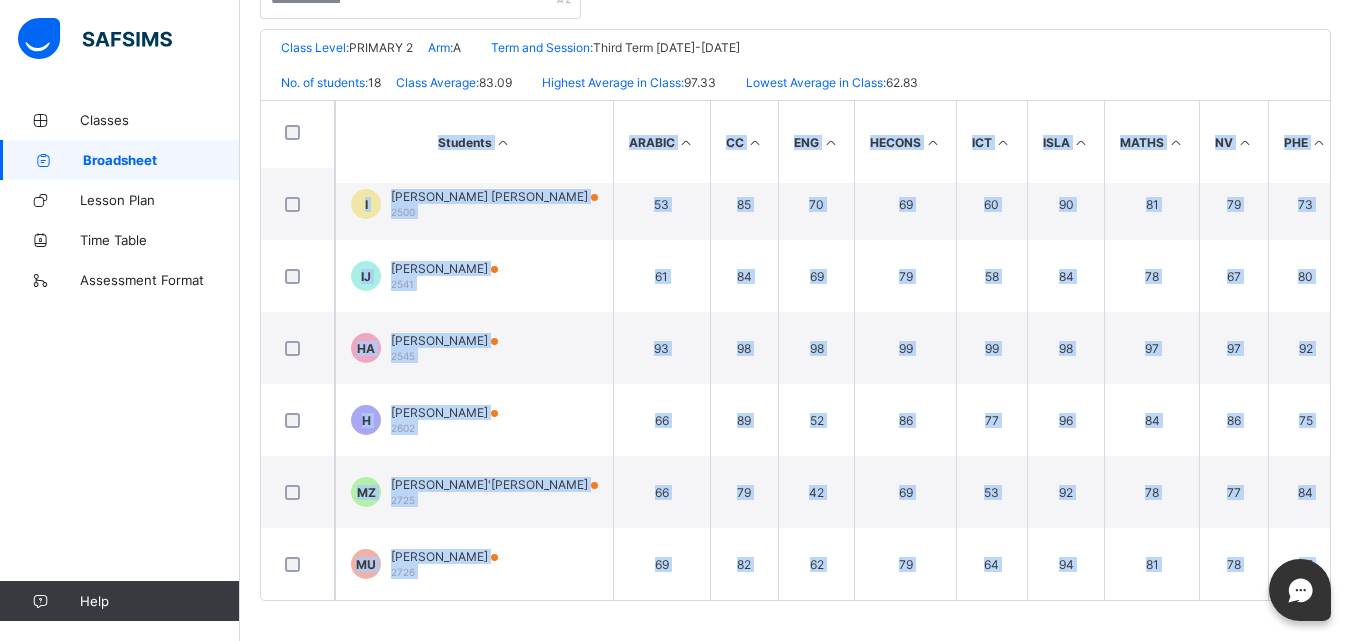 click on "Broadsheet  / PRIMARY 2 A Class Arm Broadsheet Cumulative Third Term 2024-2025 End of Term Report Bulk Download Reportsheet Download Broadsheet PDF Excel sheet ESTEEM LEARNING CENTRE Date: 14th Jul 2025, 3:13:25 pm  Class Level:  PRIMARY 2  Arm:  A  Term and Session:  Third Term 2024-2025  No. of students:  18  Class Average:  83.09  Highest Average in Class:  97.33  Lowest Average in Class:  62.83 S/NO Admission No. Full Name ARABIC CC ENG HECONS ICT ISLA MATHS NV PHE QURAN SC VR TOTAL Average Position  Grade 1 2153 ADAM ABDULLAHI    88   93   97   98   91   86   95   97   85   93   96   99 1118 93.17 4th A 2 2185 UMAR FATIMA NI'IMA   76   94   91   98   90   98   96   89   89   92   94   71 1078 89.83 5th B+ 3 2210 ILYASU YUSUF GAMBO   61   83   83   88   71   88   84   82   84   86   91   54 955 79.58 12th C+ 4 2285 ABDULLAHI HAAJAR ABDULMUMIN   79   99   94   99   95   93   92   99   89   93   96   96 1124 93.67 3rd A 5 2292 UMAR FATIMAH SHEHU   97   86   97   96   94   94   92   98   93   95   97   97 A" at bounding box center [795, 150] 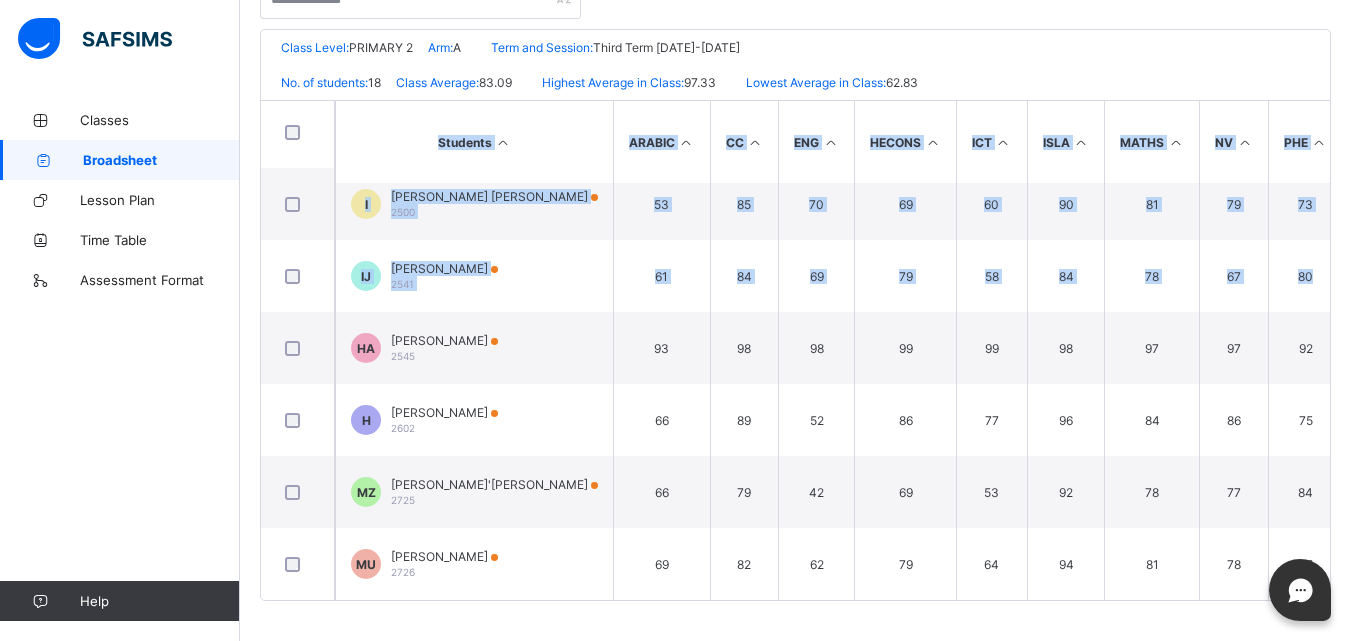 drag, startPoint x: 1350, startPoint y: 607, endPoint x: 1365, endPoint y: 229, distance: 378.29752 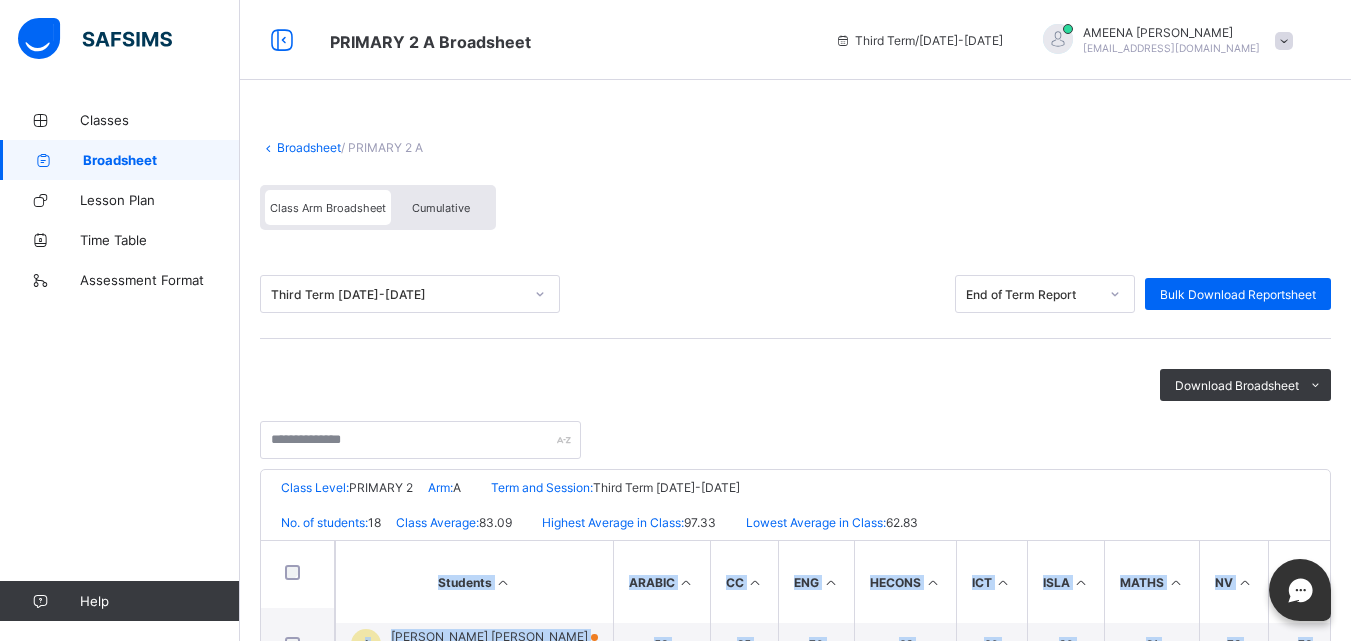 scroll, scrollTop: 440, scrollLeft: 0, axis: vertical 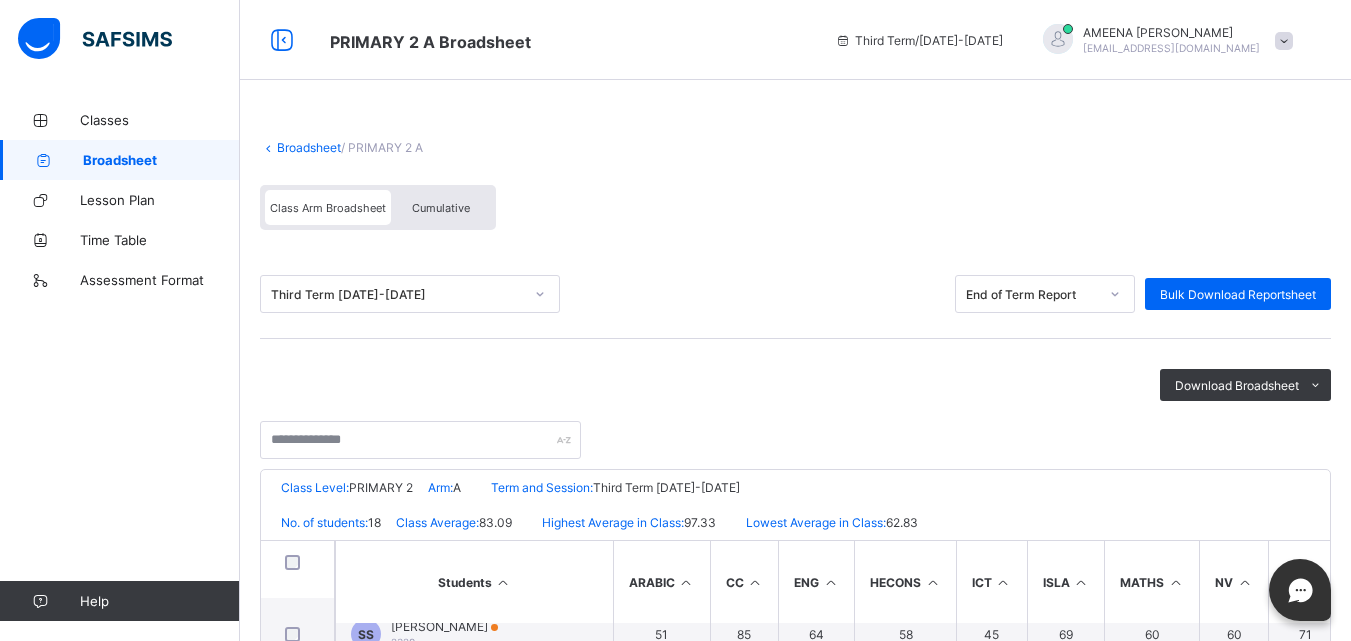 click on "Download Broadsheet PDF Excel sheet" at bounding box center [795, 385] 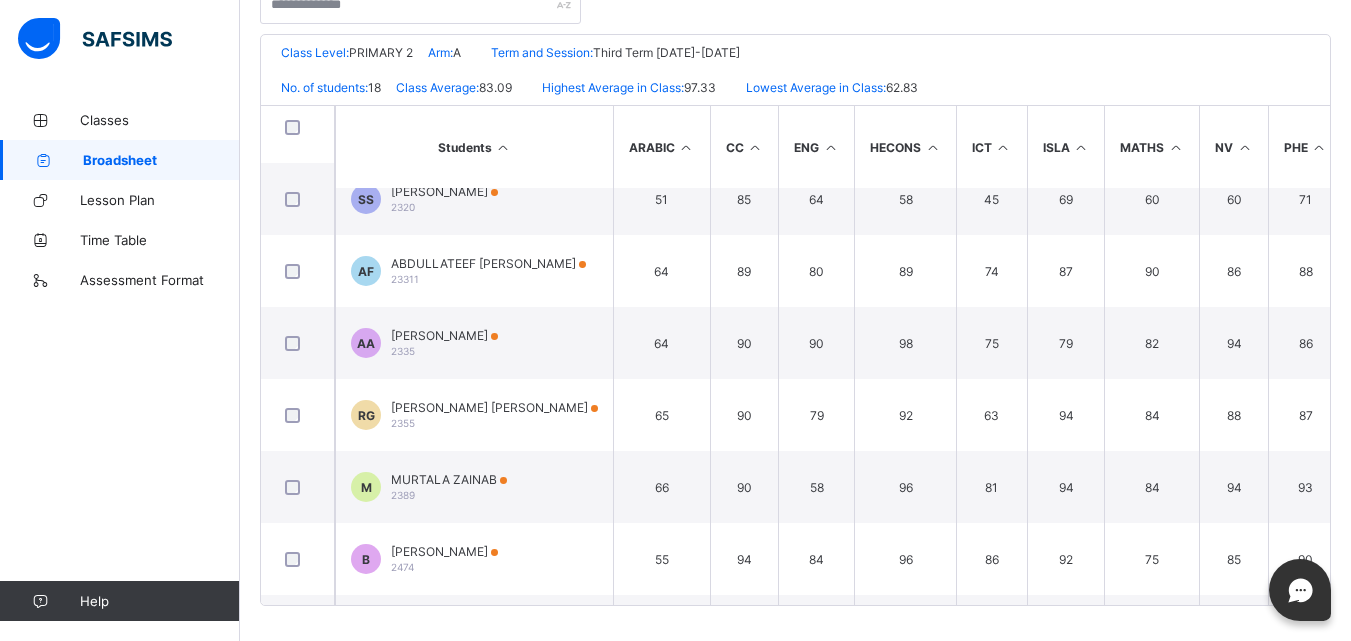 scroll, scrollTop: 440, scrollLeft: 0, axis: vertical 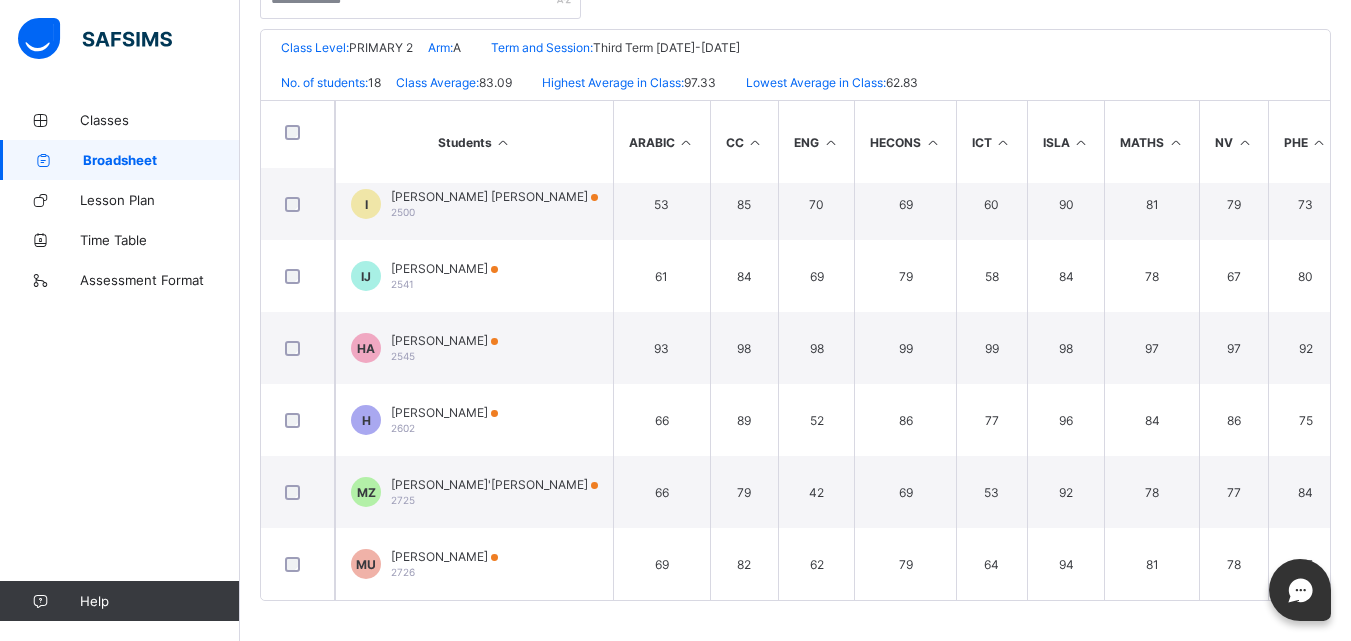 click on "Broadsheet  / PRIMARY 2 A Class Arm Broadsheet Cumulative Third Term 2024-2025 End of Term Report Bulk Download Reportsheet Download Broadsheet PDF Excel sheet ESTEEM LEARNING CENTRE Date: 14th Jul 2025, 3:13:25 pm  Class Level:  PRIMARY 2  Arm:  A  Term and Session:  Third Term 2024-2025  No. of students:  18  Class Average:  83.09  Highest Average in Class:  97.33  Lowest Average in Class:  62.83 S/NO Admission No. Full Name ARABIC CC ENG HECONS ICT ISLA MATHS NV PHE QURAN SC VR TOTAL Average Position  Grade 1 2153 ADAM ABDULLAHI    88   93   97   98   91   86   95   97   85   93   96   99 1118 93.17 4th A 2 2185 UMAR FATIMA NI'IMA   76   94   91   98   90   98   96   89   89   92   94   71 1078 89.83 5th B+ 3 2210 ILYASU YUSUF GAMBO   61   83   83   88   71   88   84   82   84   86   91   54 955 79.58 12th C+ 4 2285 ABDULLAHI HAAJAR ABDULMUMIN   79   99   94   99   95   93   92   99   89   93   96   96 1124 93.67 3rd A 5 2292 UMAR FATIMAH SHEHU   97   86   97   96   94   94   92   98   93   95   97   97 A" at bounding box center [795, 150] 